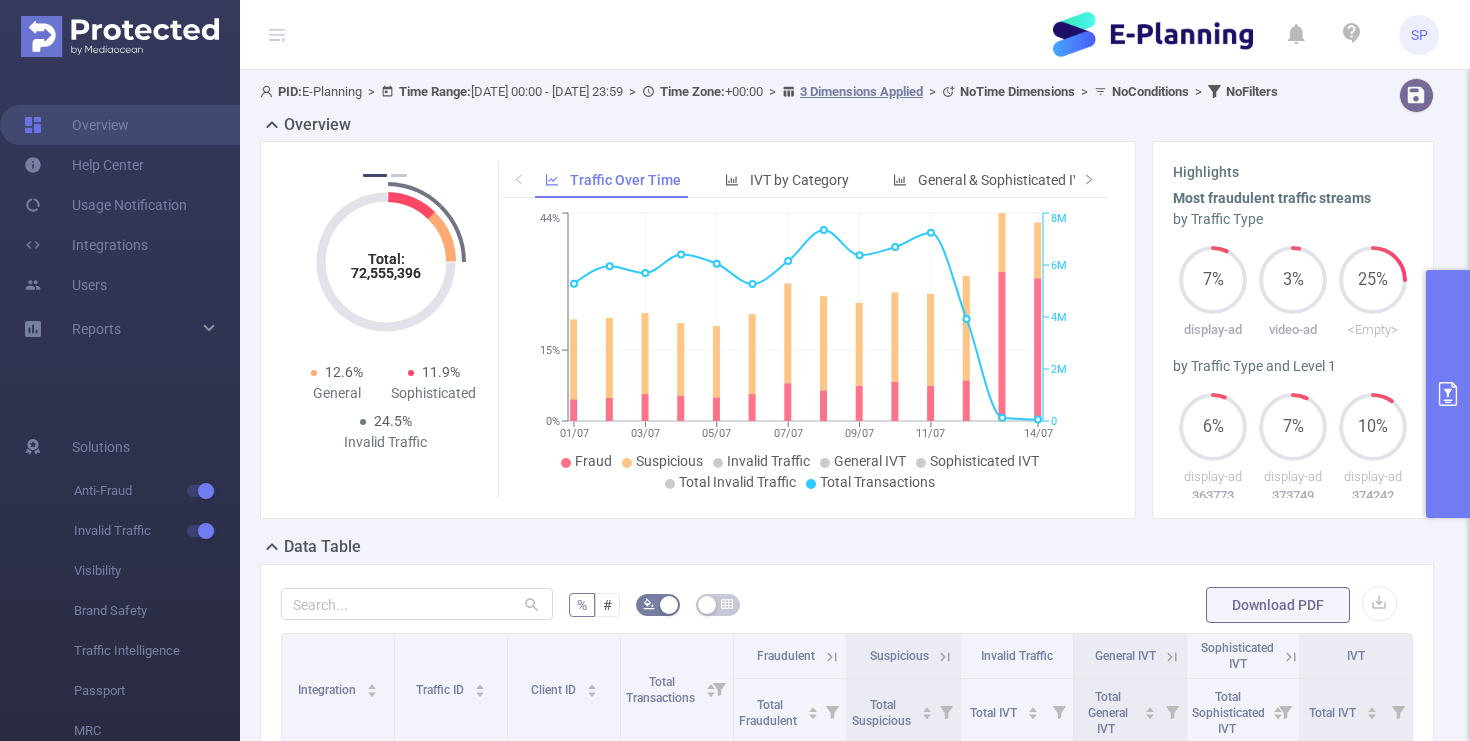 scroll, scrollTop: 0, scrollLeft: 0, axis: both 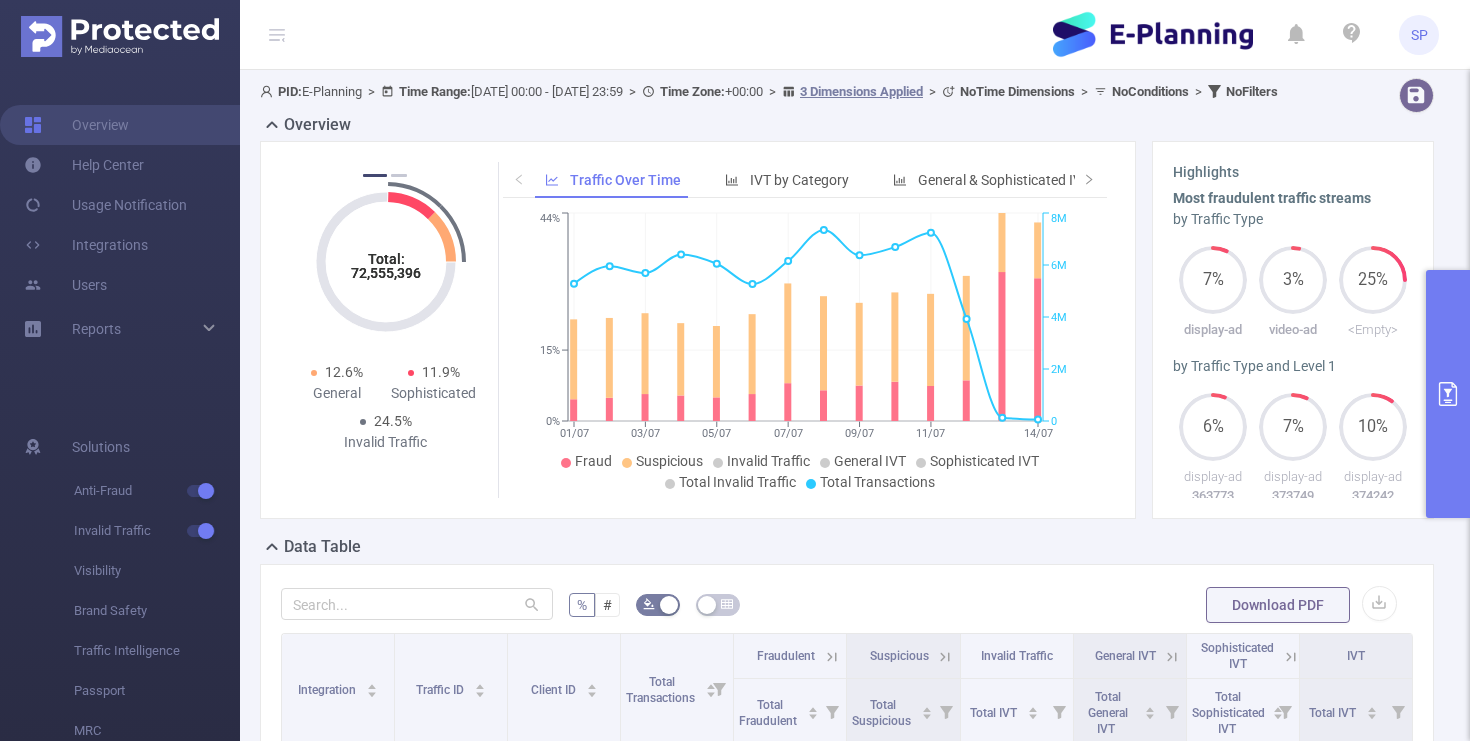 click on "SP" at bounding box center (735, 35) 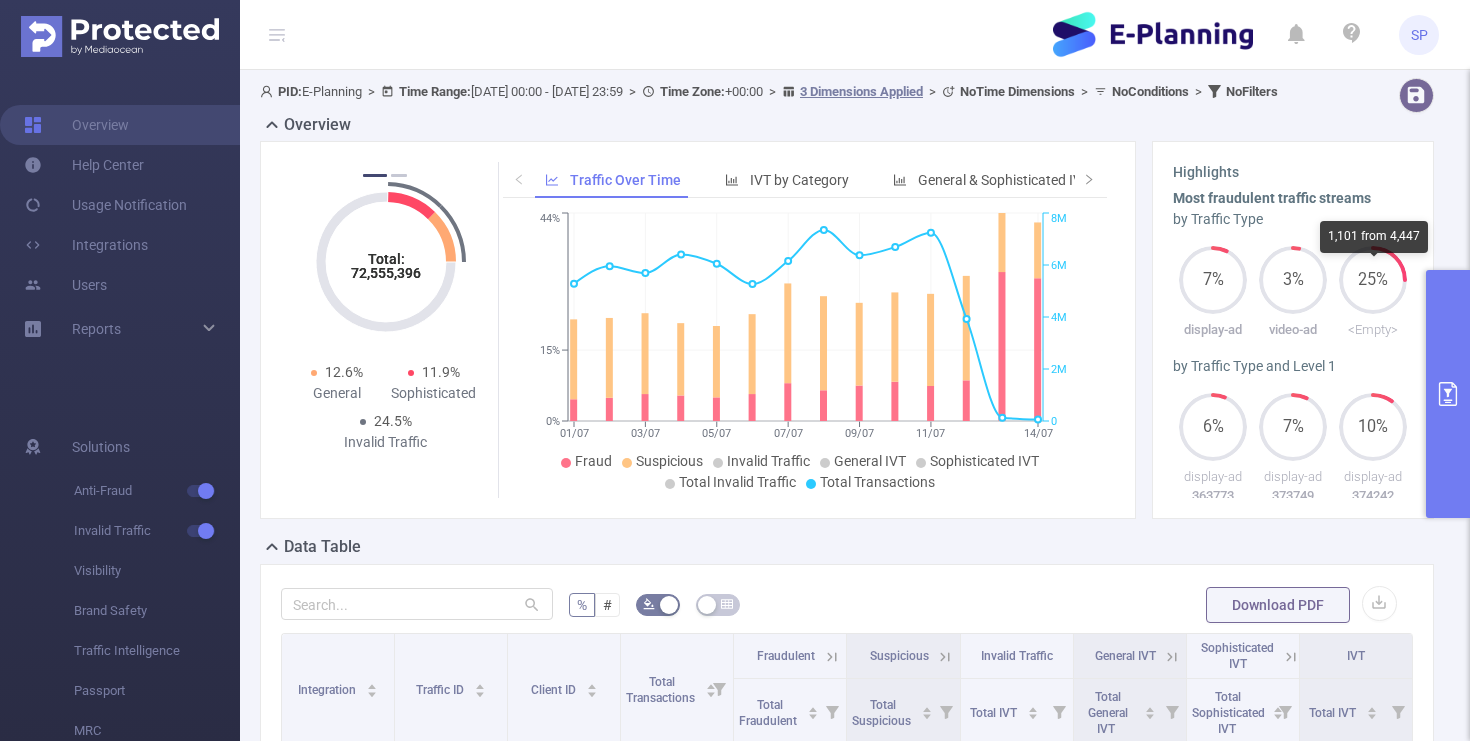 click at bounding box center [1448, 394] 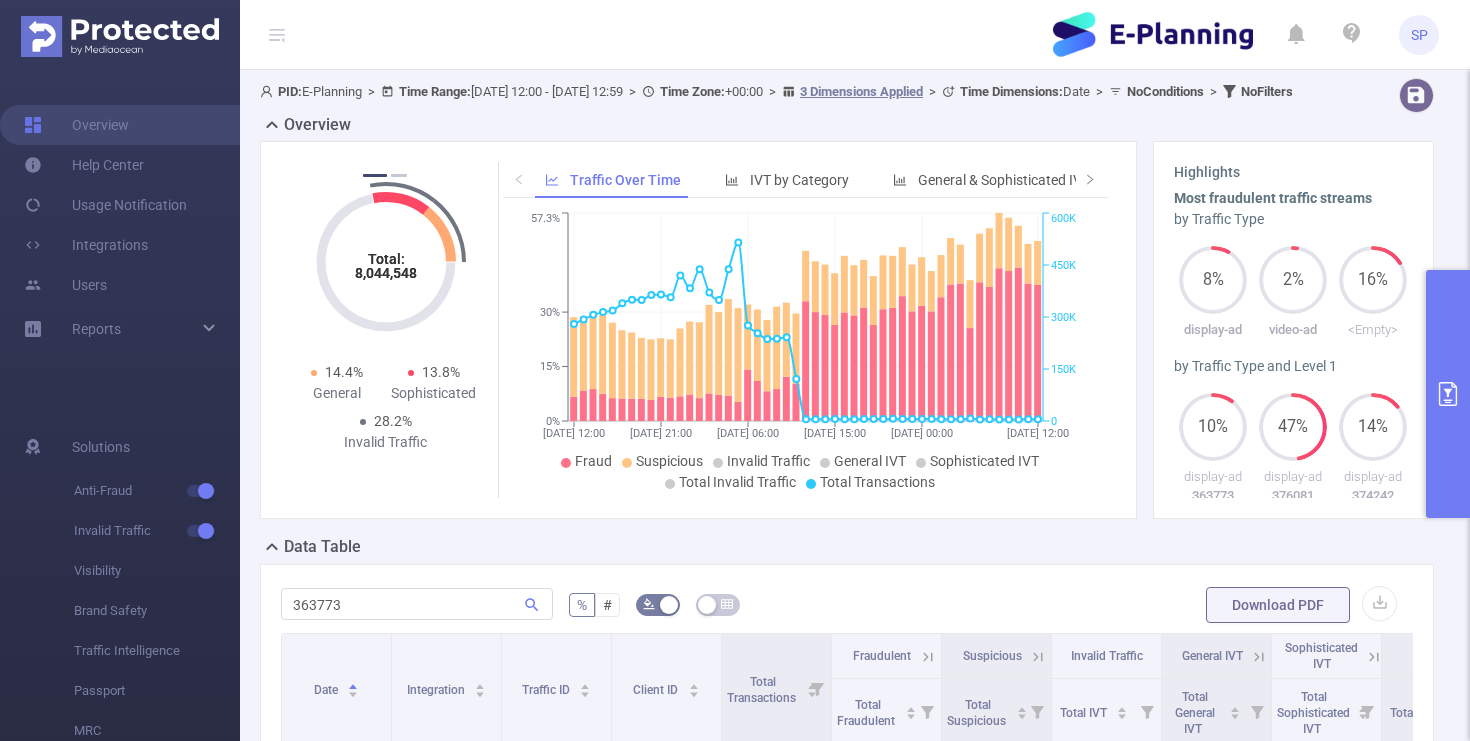 scroll, scrollTop: 0, scrollLeft: 0, axis: both 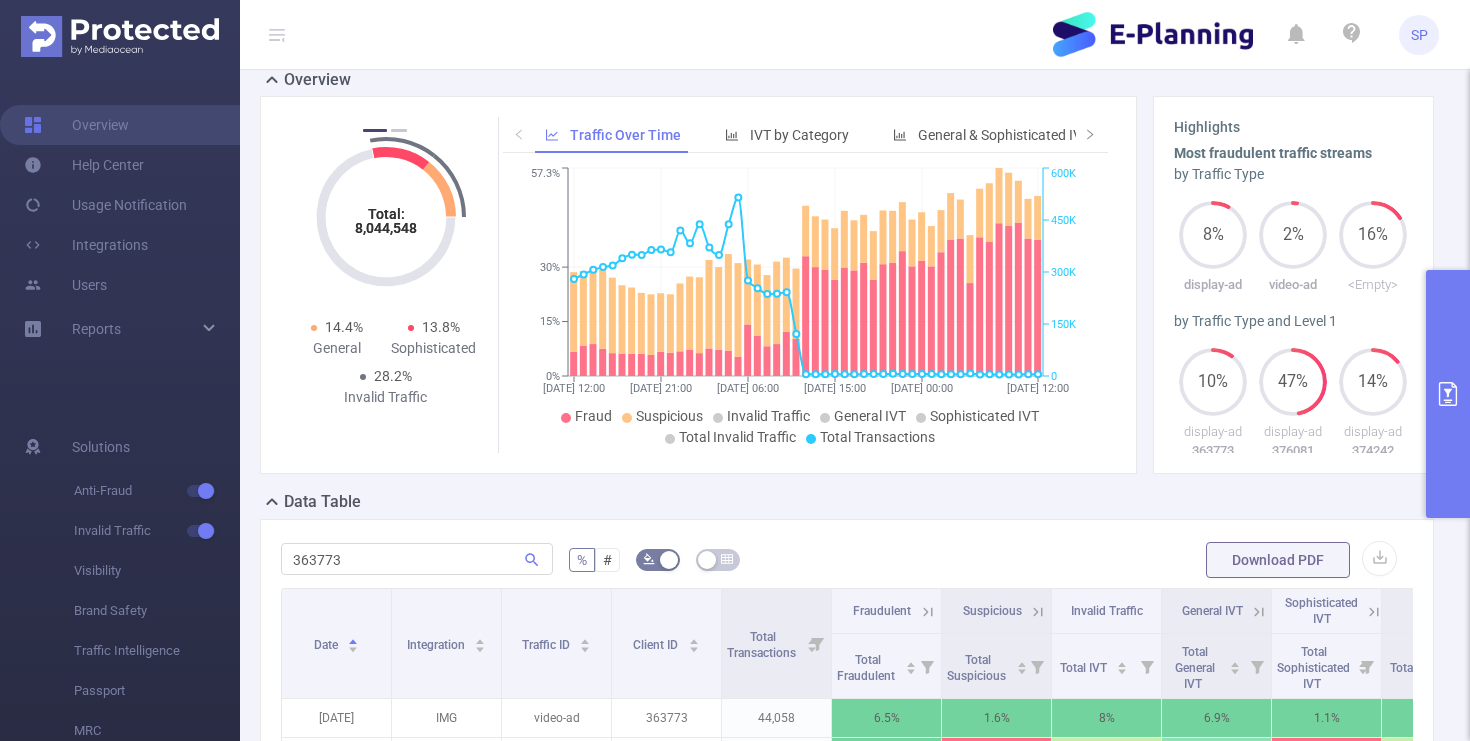 click on "Overview" at bounding box center [855, 82] 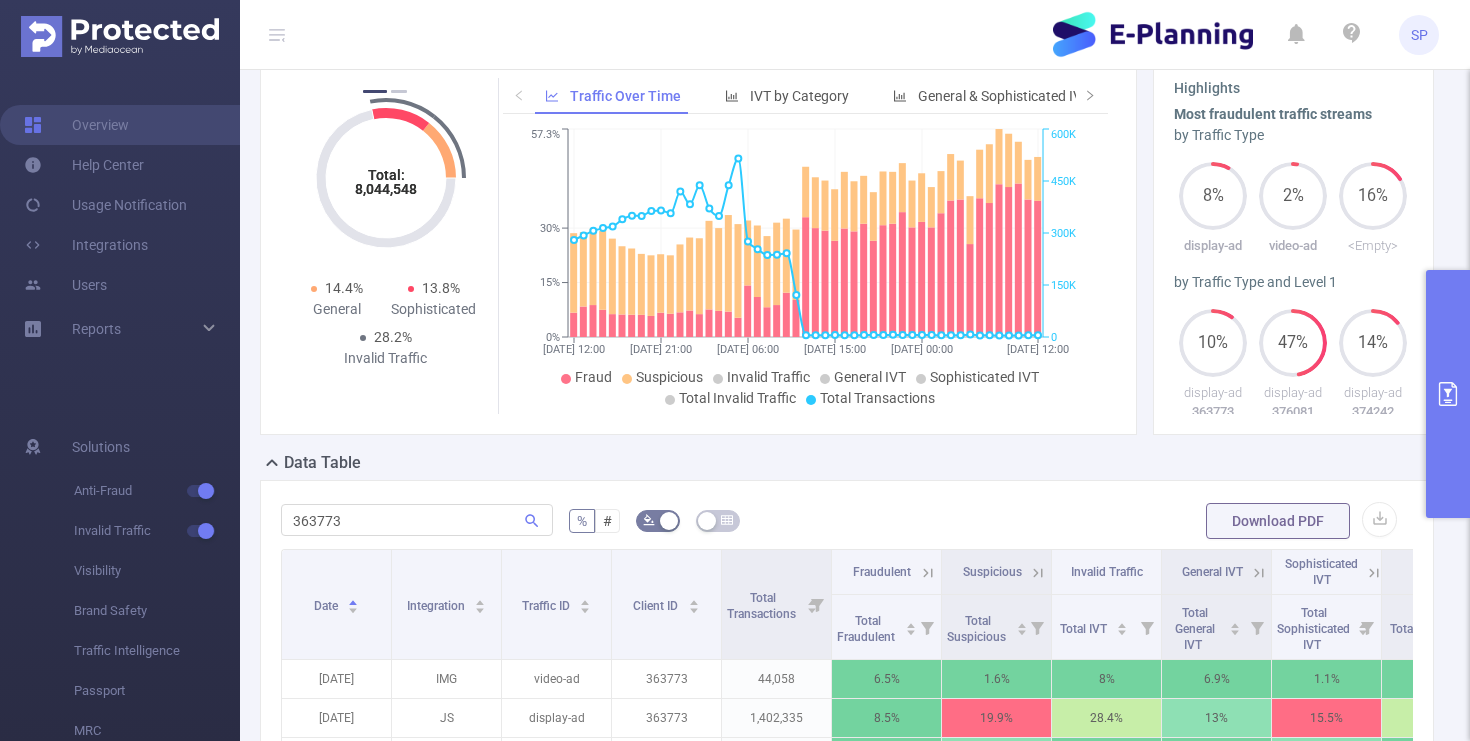 scroll, scrollTop: 75, scrollLeft: 0, axis: vertical 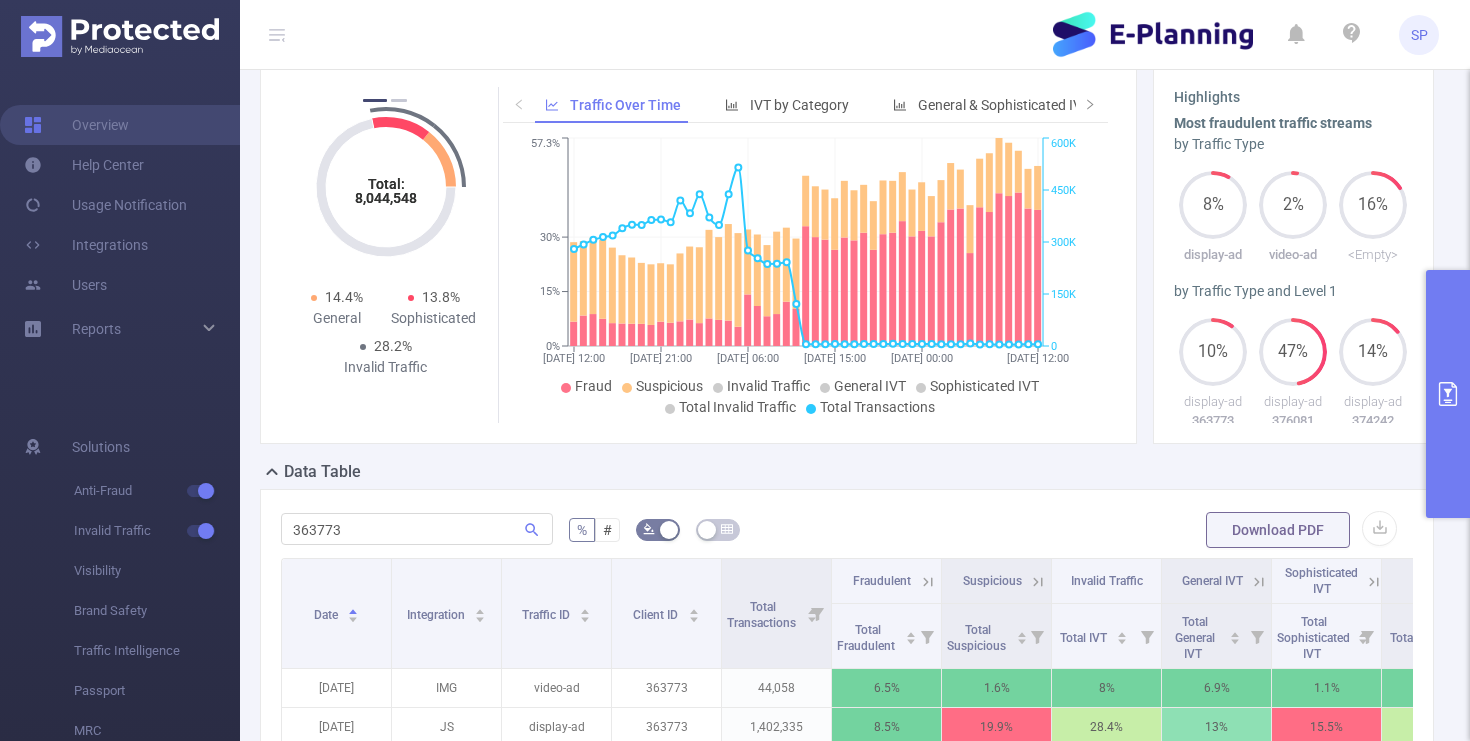 click on "Highlights   Most fraudulent traffic streams by Traffic Type 8% display-ad 2% video-ad 16% <Empty> by Traffic Type and Level 1 10% display-ad 363773 47% display-ad 376081 14% display-ad 374242" at bounding box center (1294, 255) 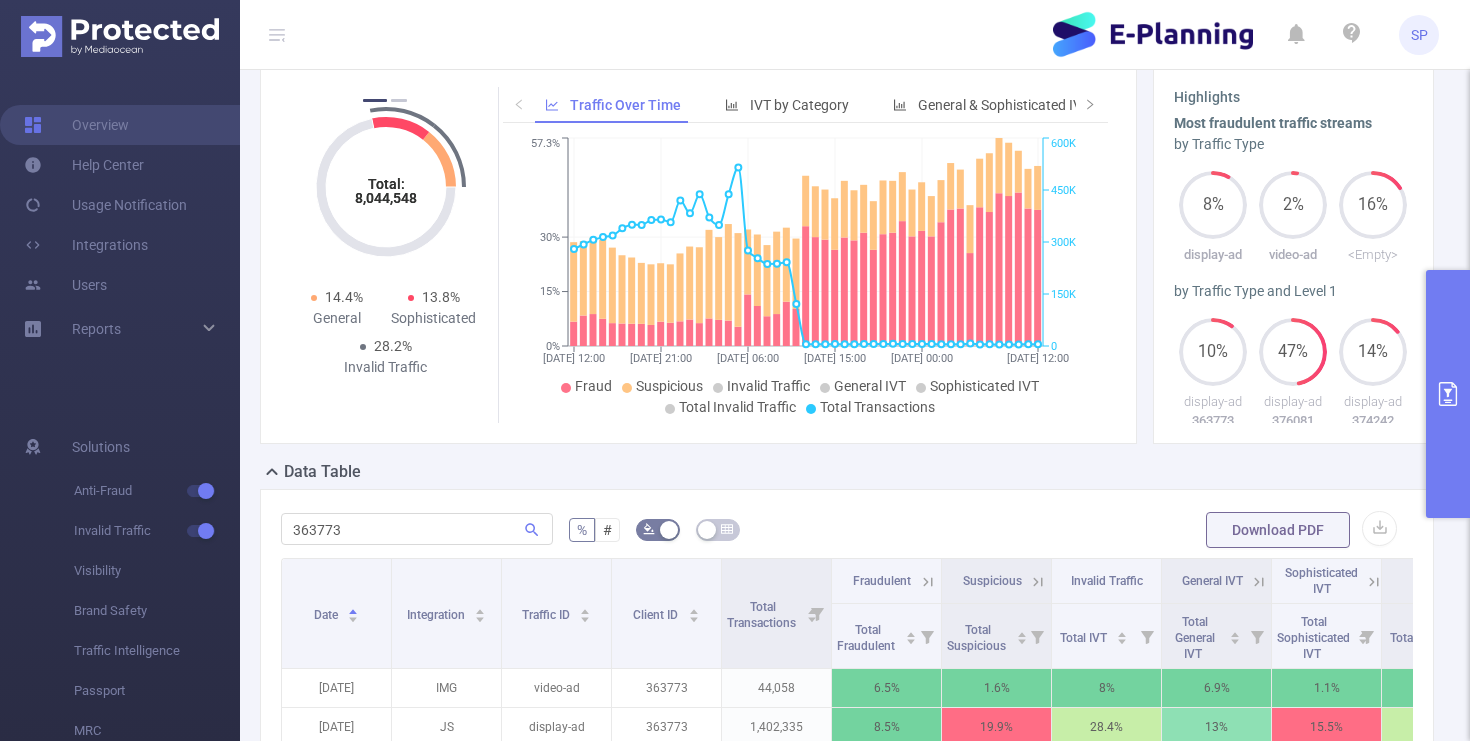 click on "Total: 8,044,548 Total: 8,044,548 7.9% Fraudulent 20.4% Suspicious 28.3% Invalid Traffic Total: 8,044,548 Total: 8,044,548 14.4% General 13.8% Sophisticated 28.2% Invalid Traffic Total: 8,044,548 Total: 8,044,548 7.9% Fraudulent 20.4% Suspicious 28.3% Invalid Traffic Total: 8,044,548 Total: 8,044,548 14.4% General 13.8% Sophisticated 28.2% Invalid Traffic Total: 8,044,548 Total: 8,044,548 7.9% Fraudulent 20.4% Suspicious 28.3% Invalid Traffic 1 2       Traffic Over Time           IVT by Category           General & Sophisticated IVT by Category     11/07 12:00 11/07 21:00 12/07 06:00 12/07 15:00 13/07 00:00 13/07 12:00 0% 15% 30% 57.3% 0 150K 300K 450K 600K Fraud Suspicious Invalid Traffic General IVT Sophisticated IVT Total Invalid Traffic Total Transactions 13/07/2025 11:00" at bounding box center [698, 255] 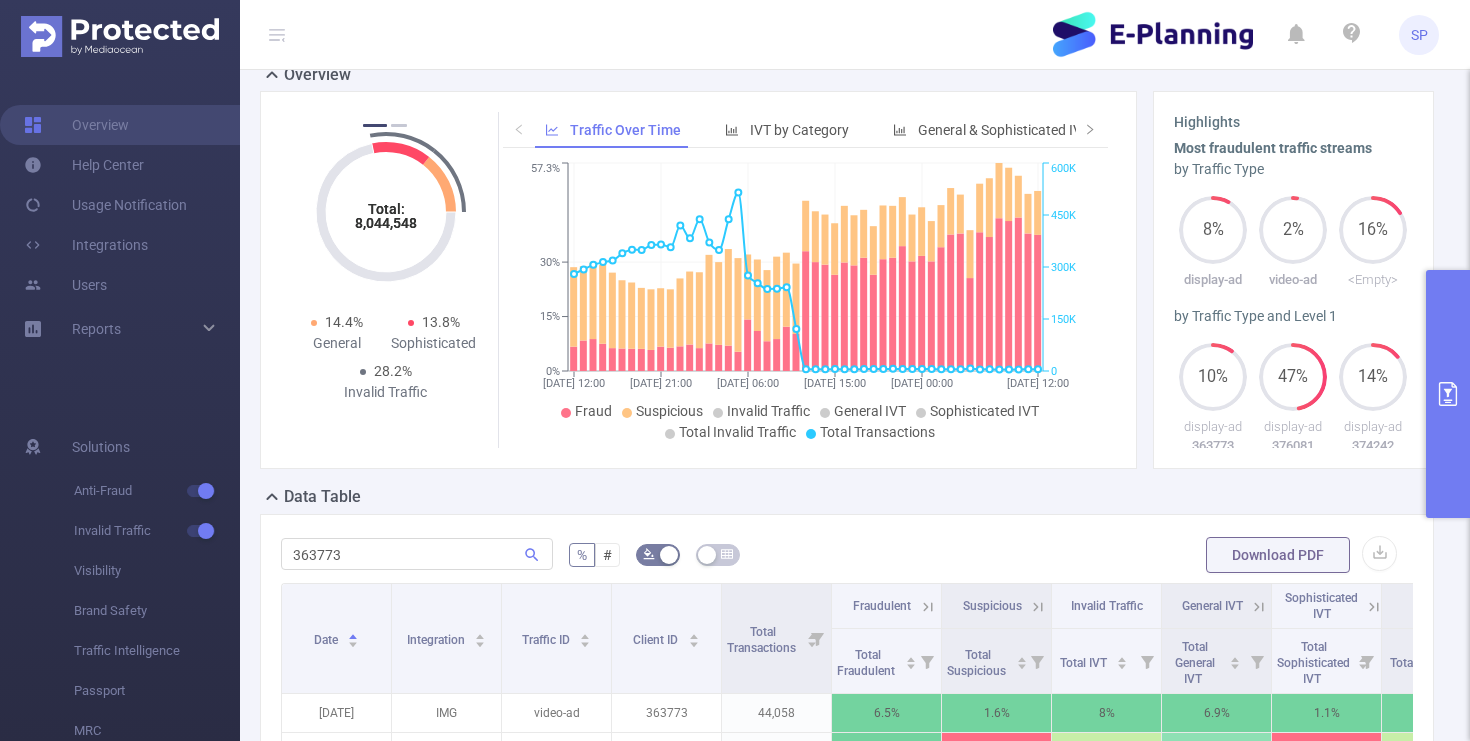 scroll, scrollTop: 54, scrollLeft: 0, axis: vertical 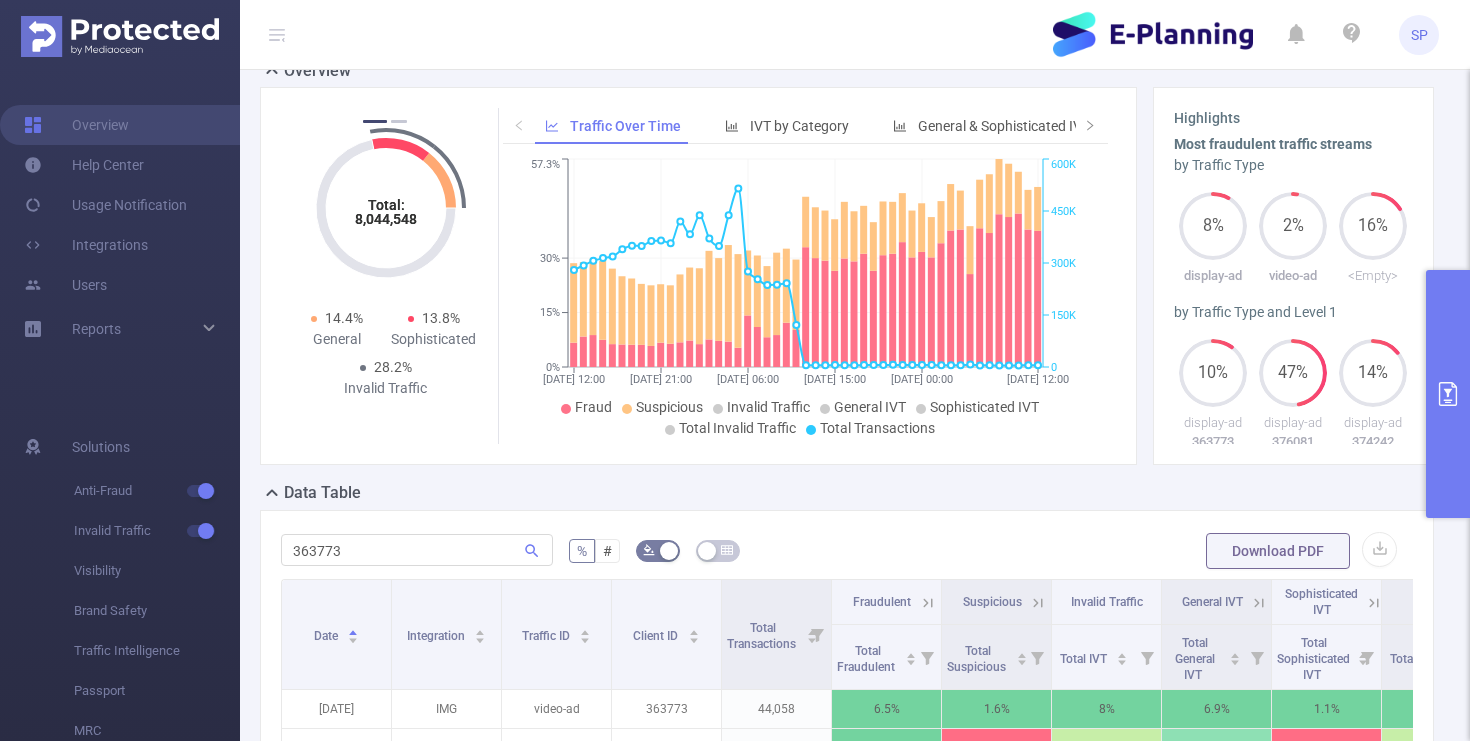 click on "SP" at bounding box center (735, 35) 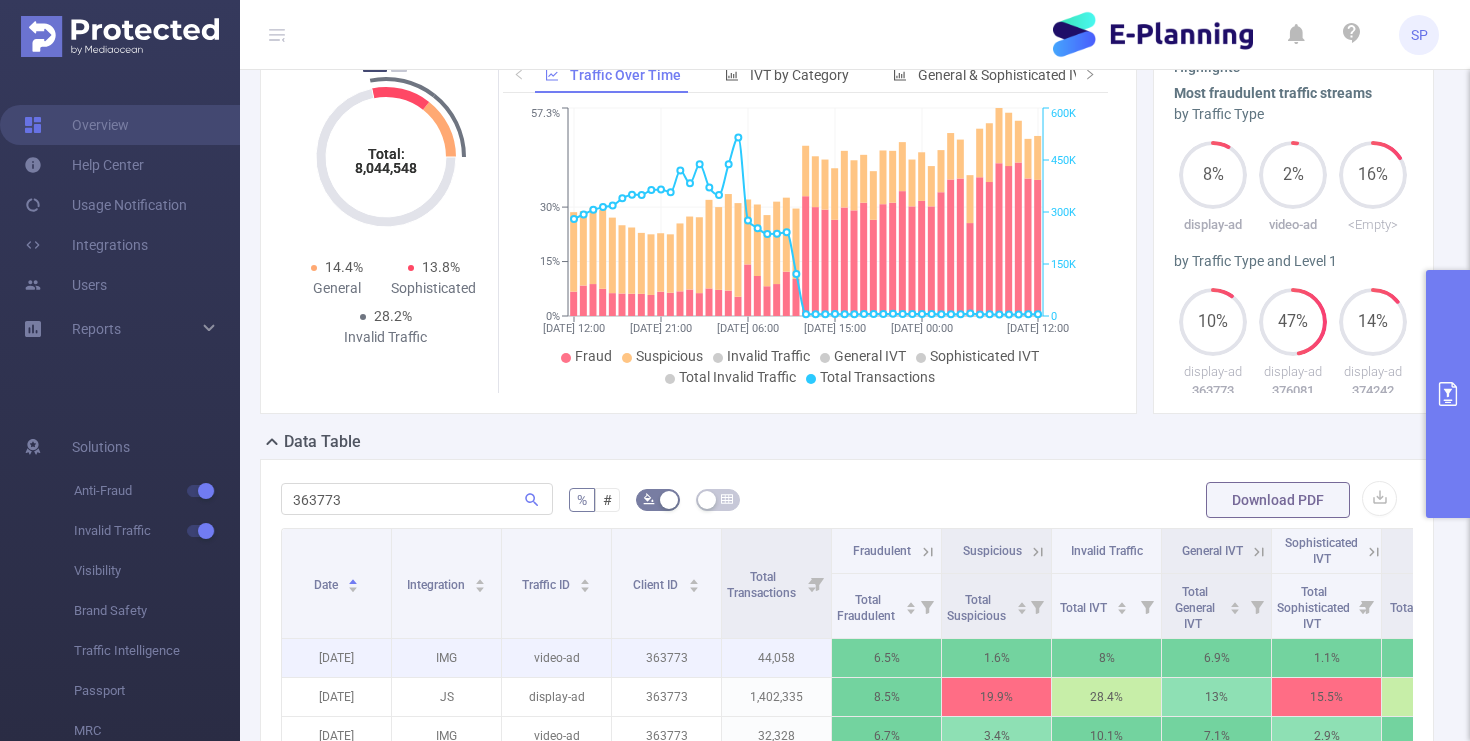 scroll, scrollTop: 0, scrollLeft: 0, axis: both 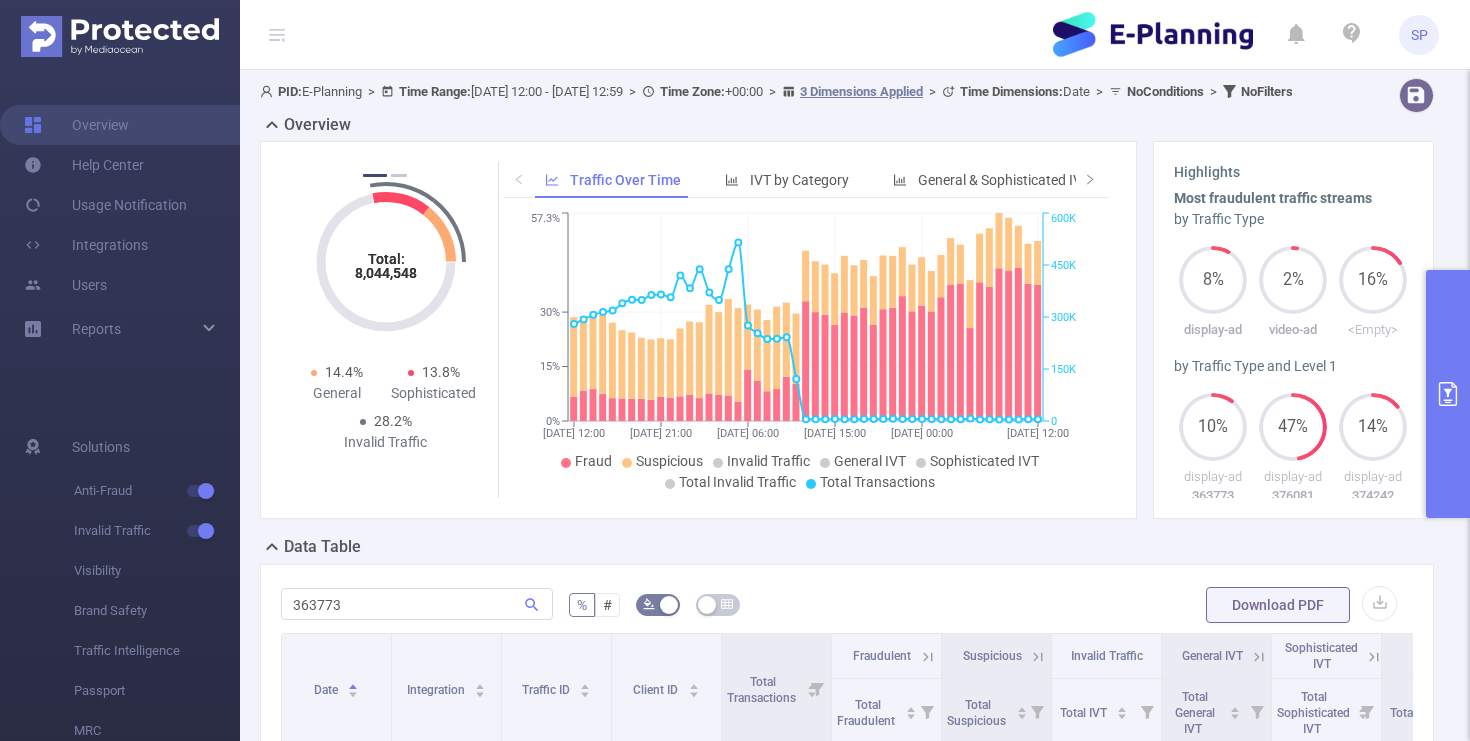 click on "Traffic Over Time           IVT by Category           General & Sophisticated IVT by Category     11/07 12:00 11/07 21:00 12/07 06:00 12/07 15:00 13/07 00:00 13/07 12:00 0% 15% 30% 57.3% 0 150K 300K 450K 600K Fraud Suspicious Invalid Traffic General IVT Sophisticated IVT Total Invalid Traffic Total Transactions 11/07/2025 12:00" at bounding box center (803, 330) 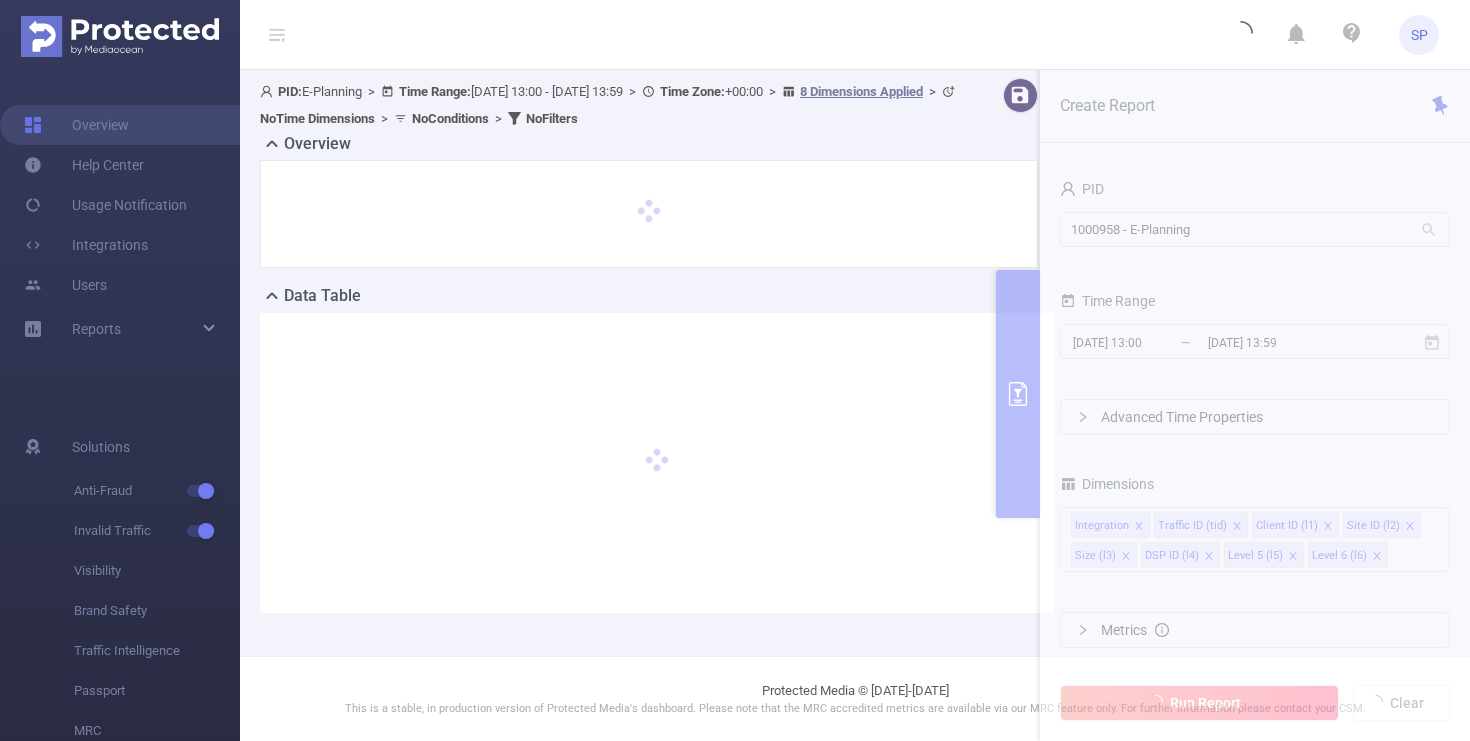 scroll, scrollTop: 0, scrollLeft: 0, axis: both 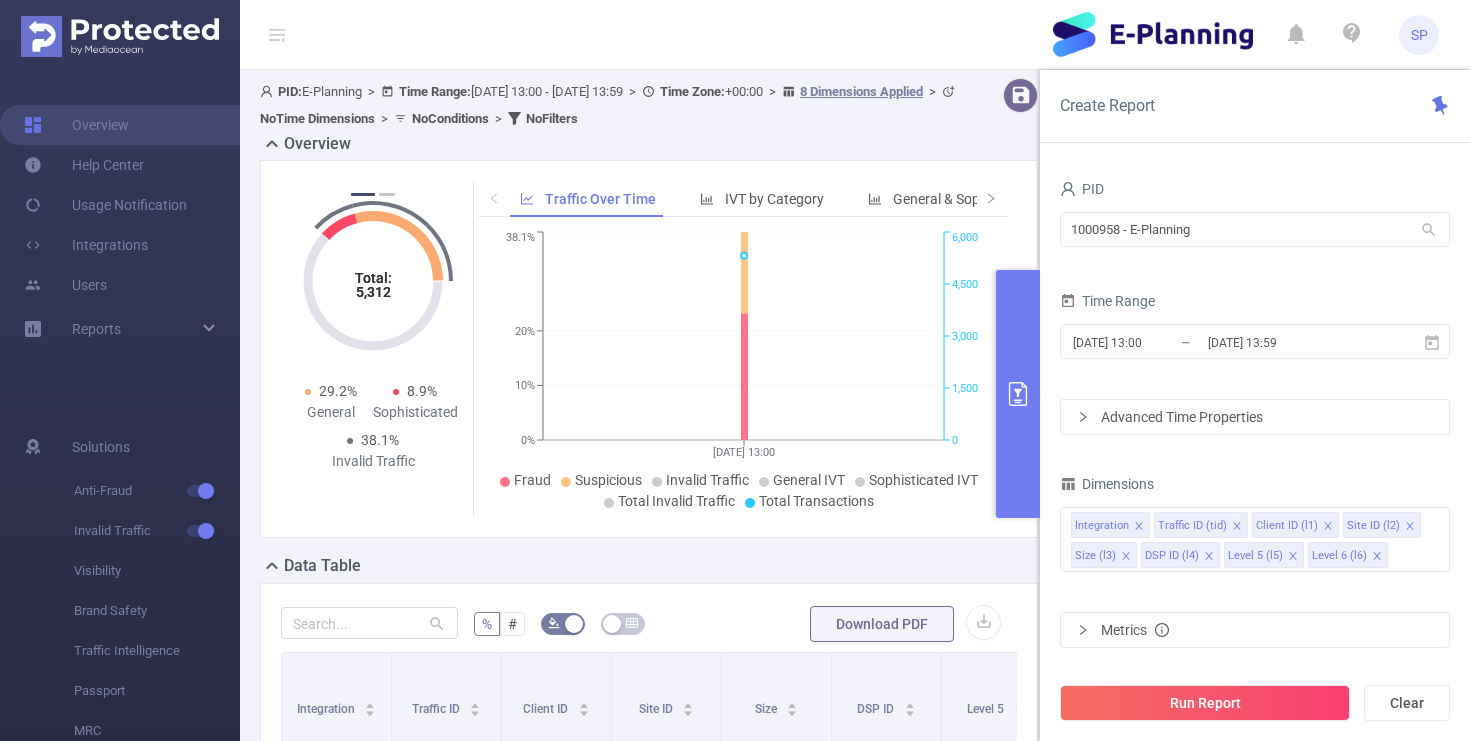 click on "Advanced Time Properties" at bounding box center (1255, 417) 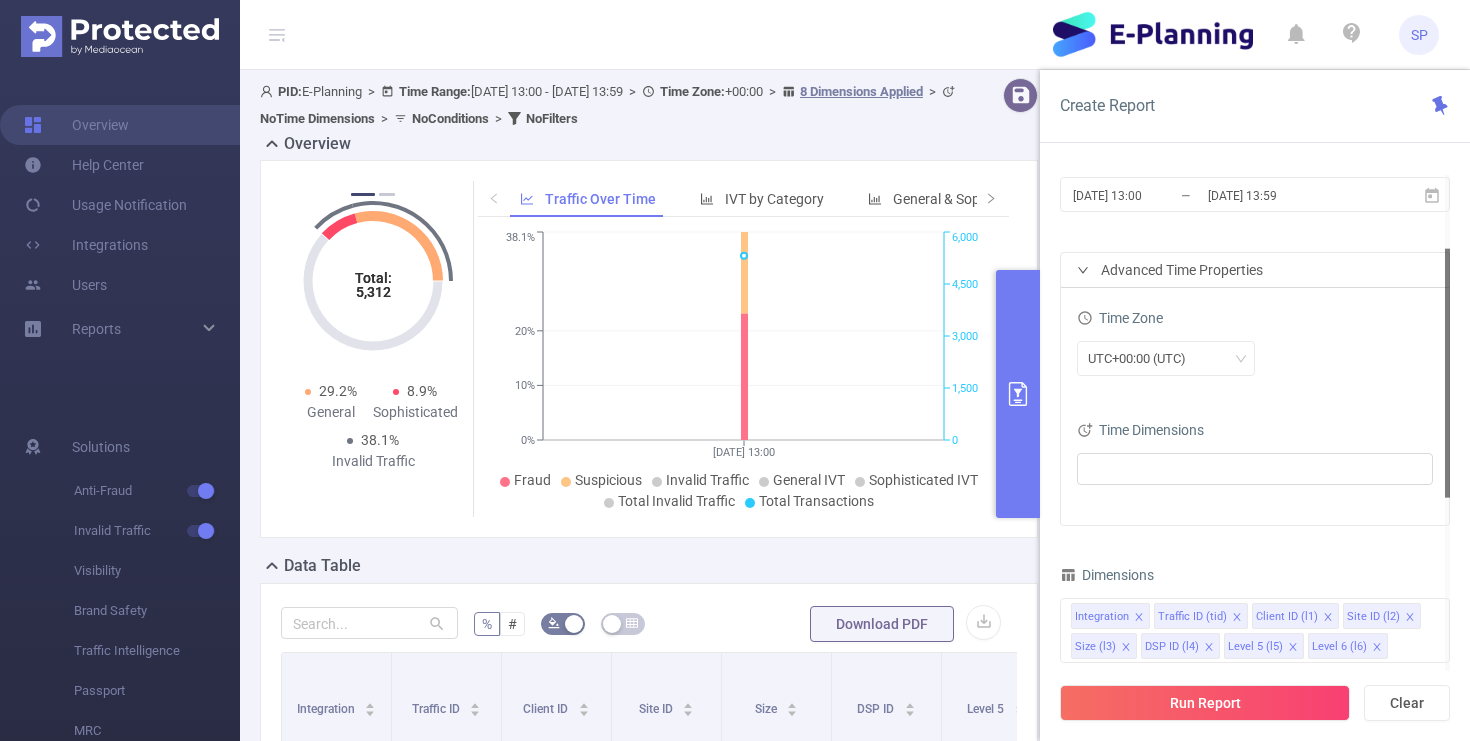 click at bounding box center (1255, 471) 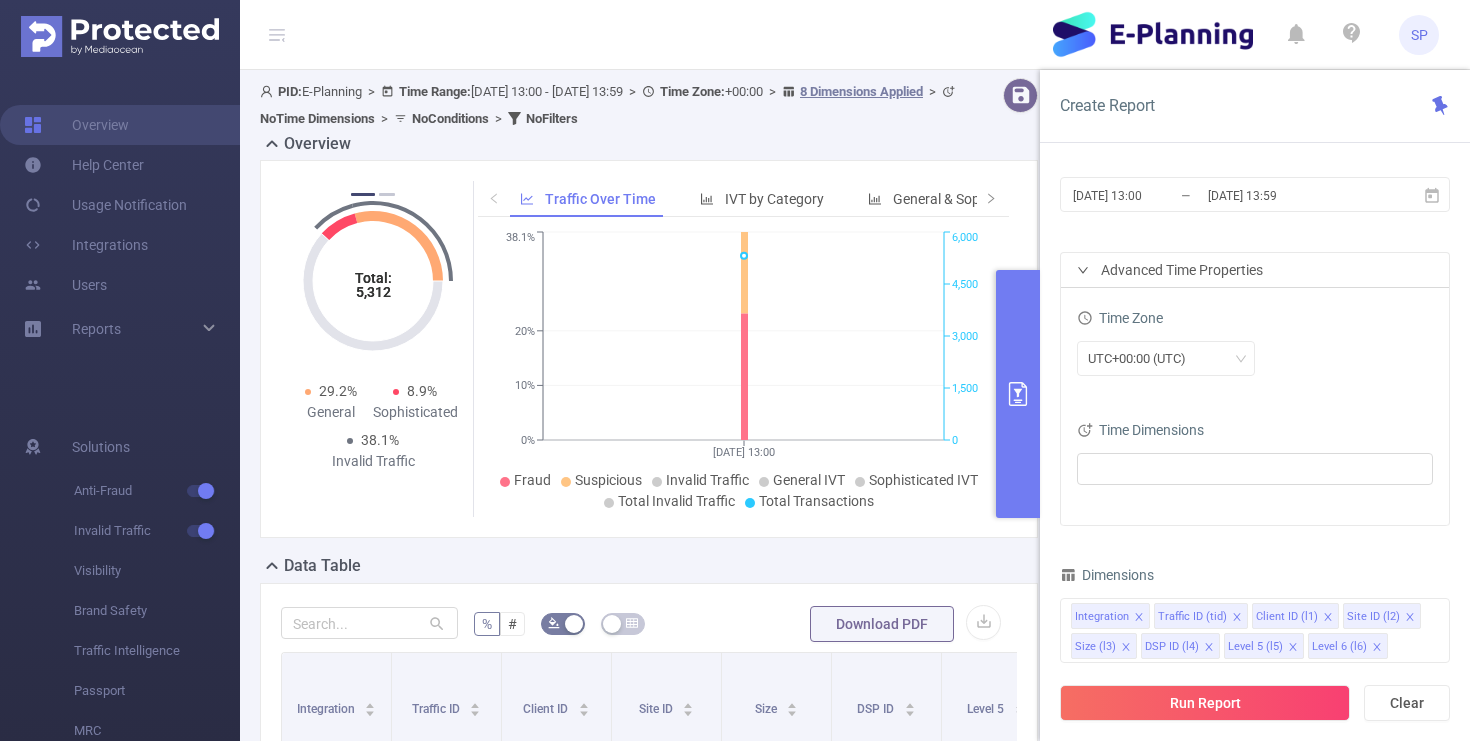 click at bounding box center (1255, 471) 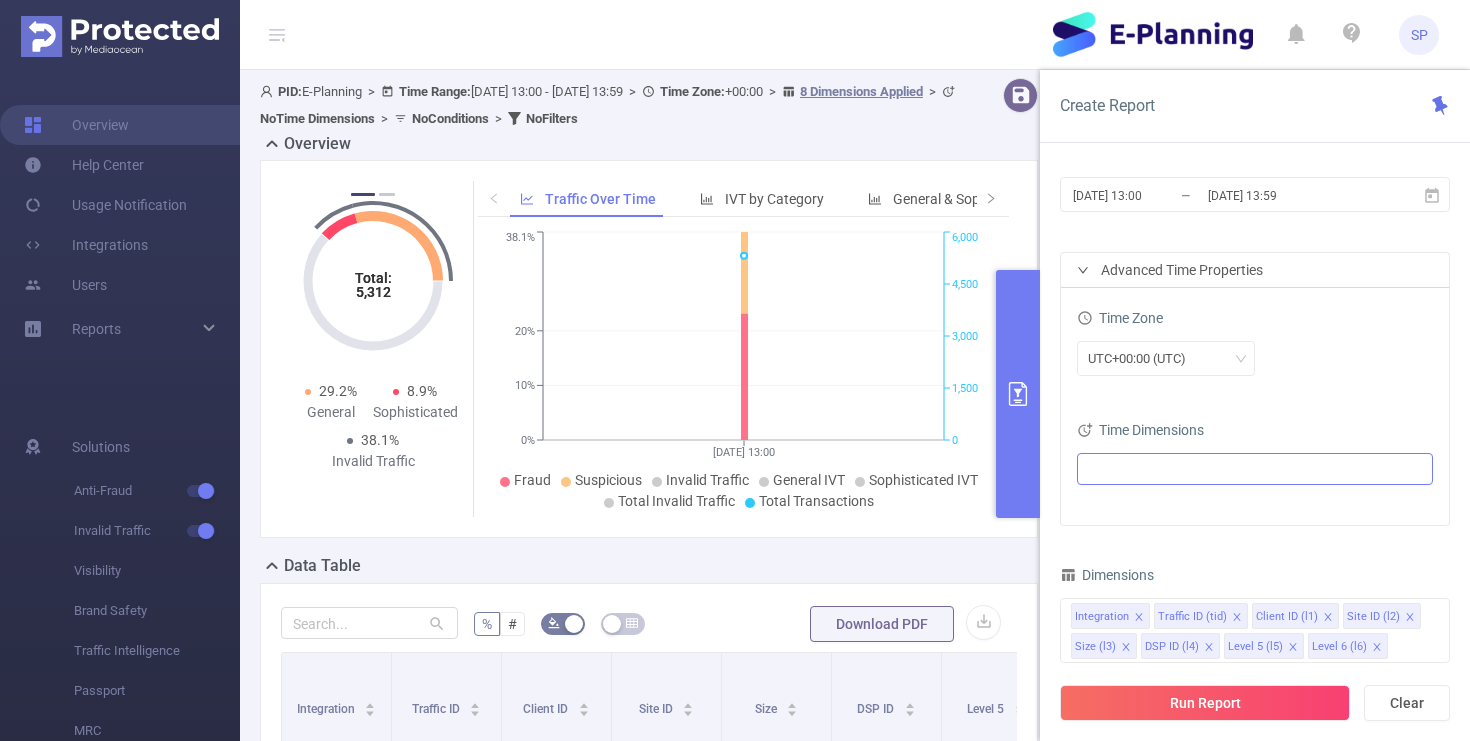 click at bounding box center (1247, 469) 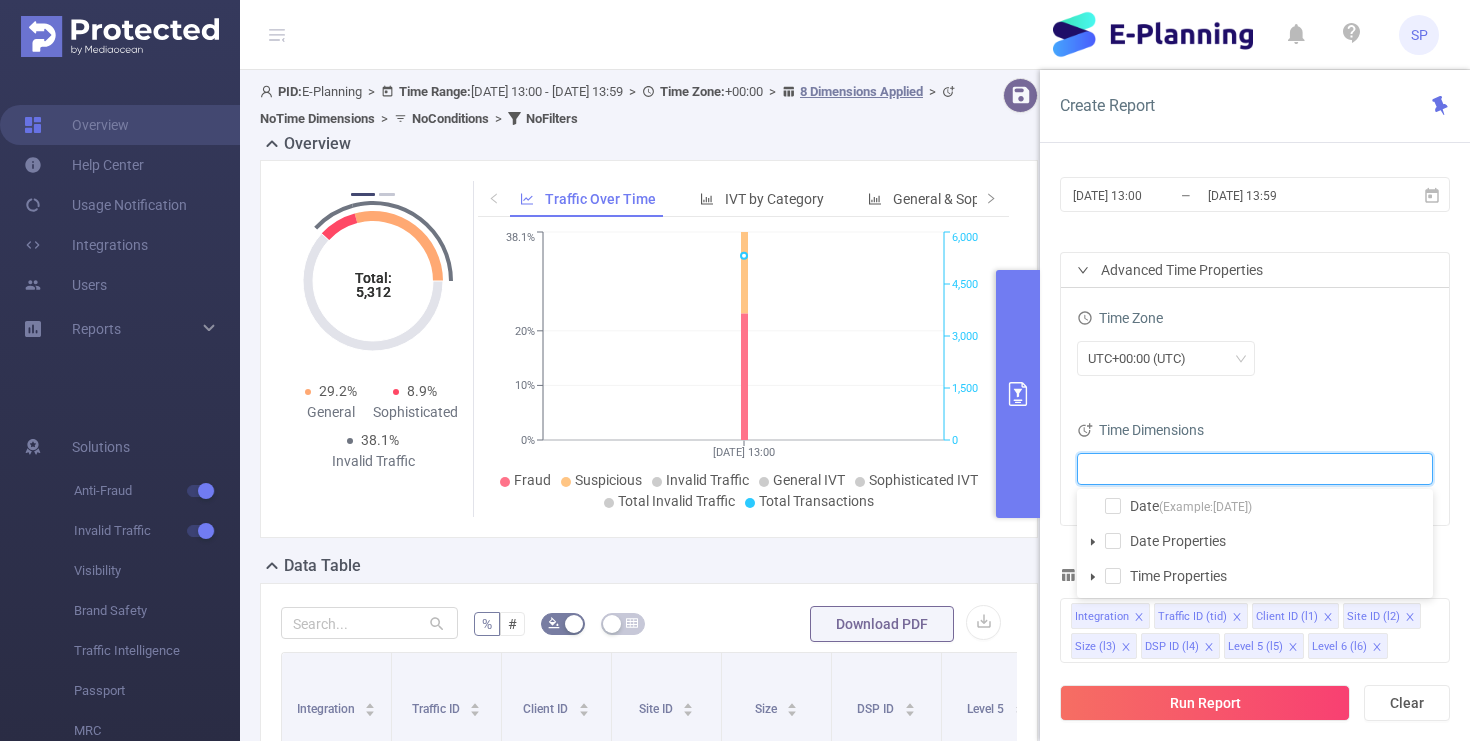 scroll, scrollTop: 0, scrollLeft: 0, axis: both 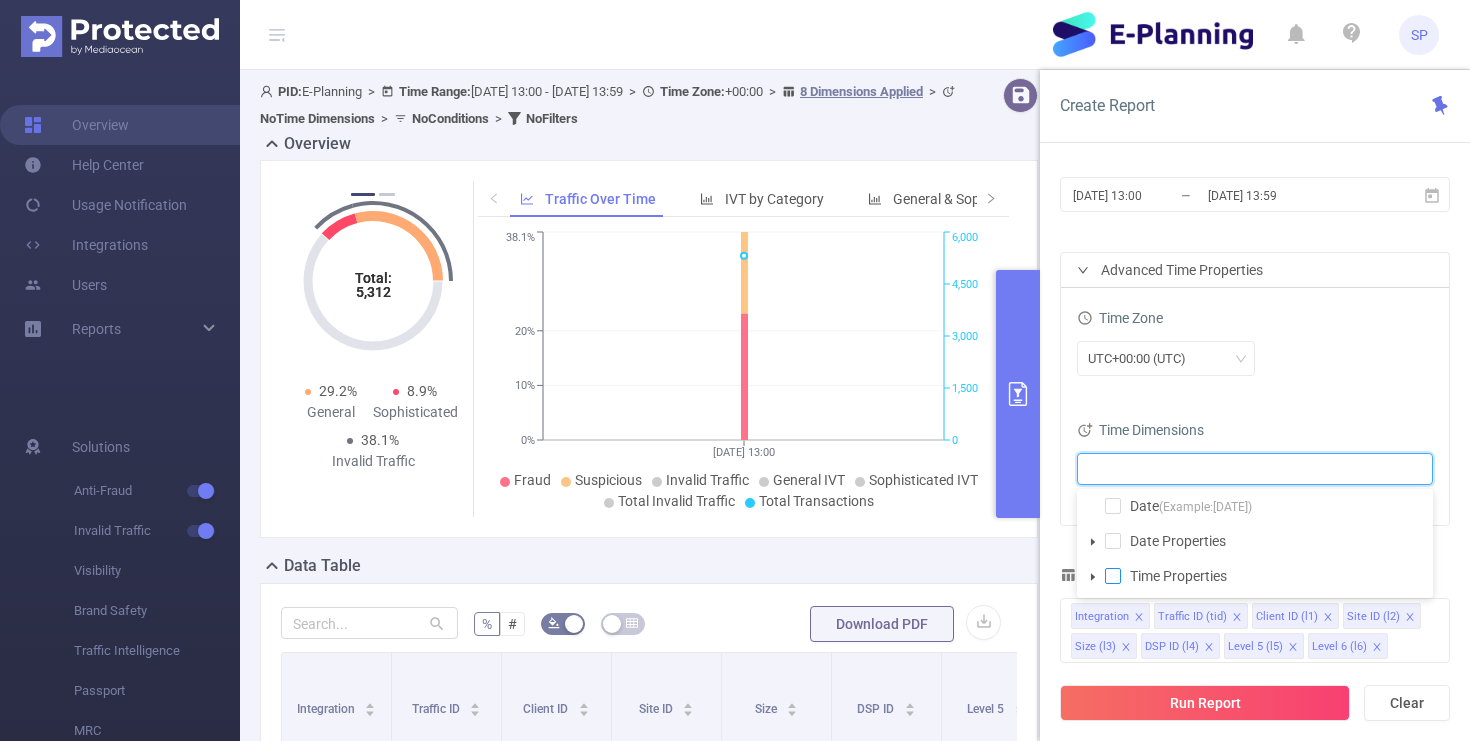 click at bounding box center (1113, 576) 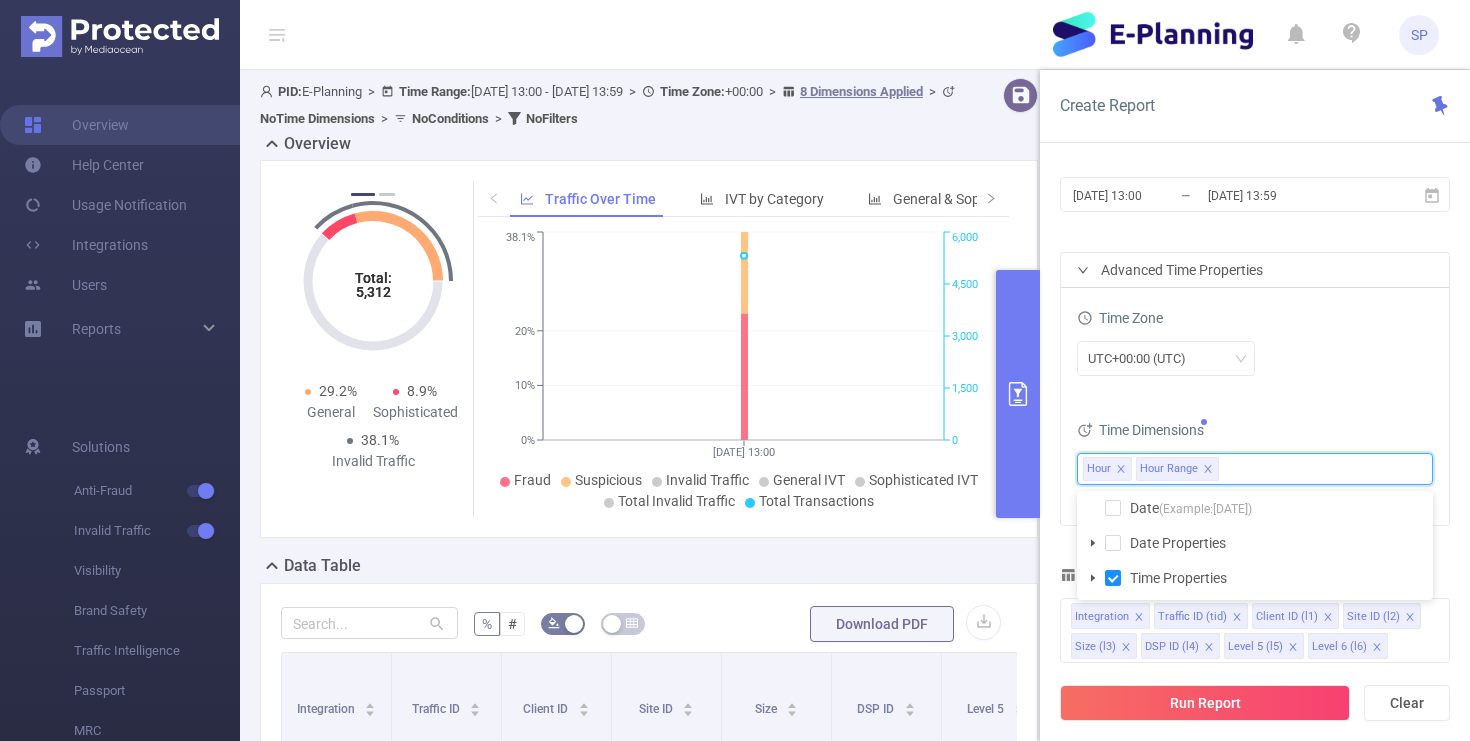 click on "Time Zone UTC+00:00 (UTC)    Time Dimensions Hour Hour Range" at bounding box center [1255, 406] 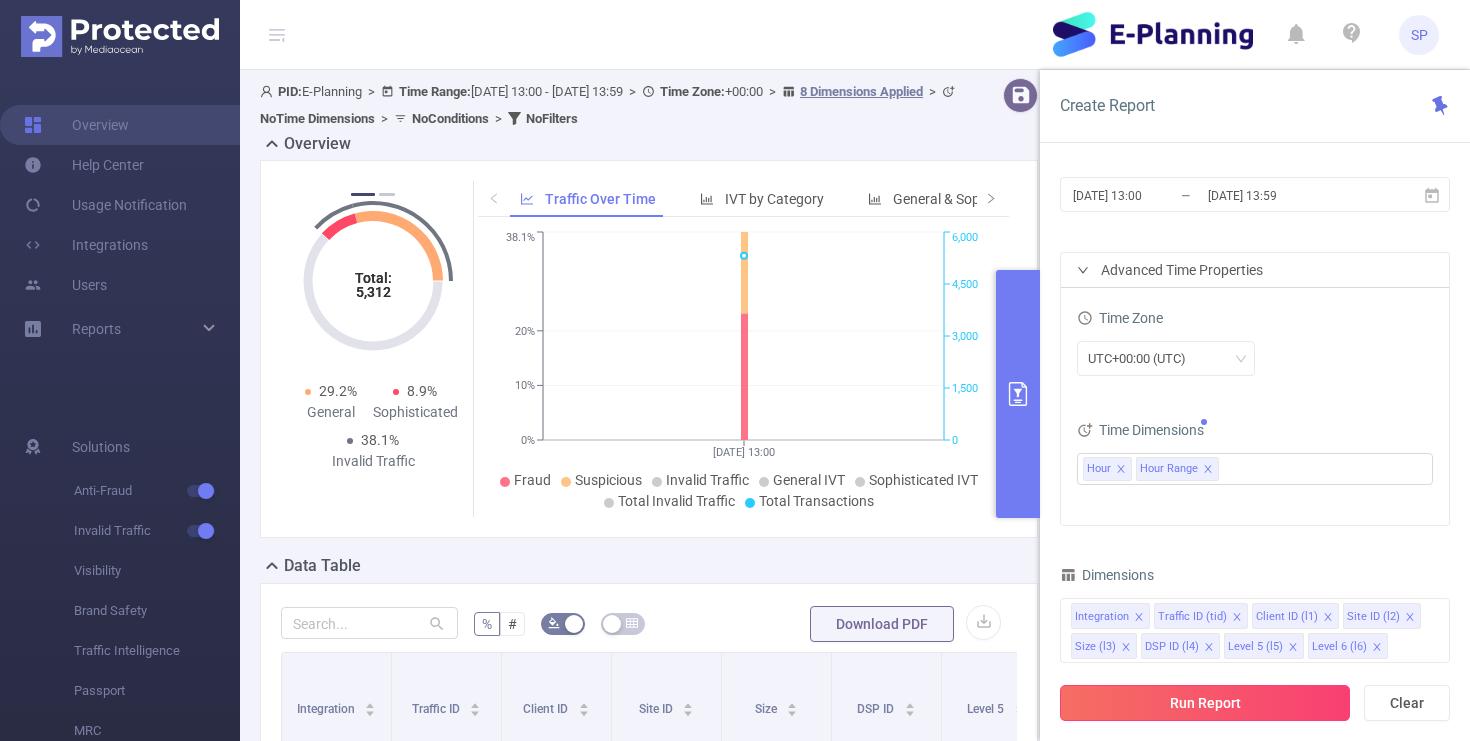 click on "Run Report" at bounding box center (1205, 703) 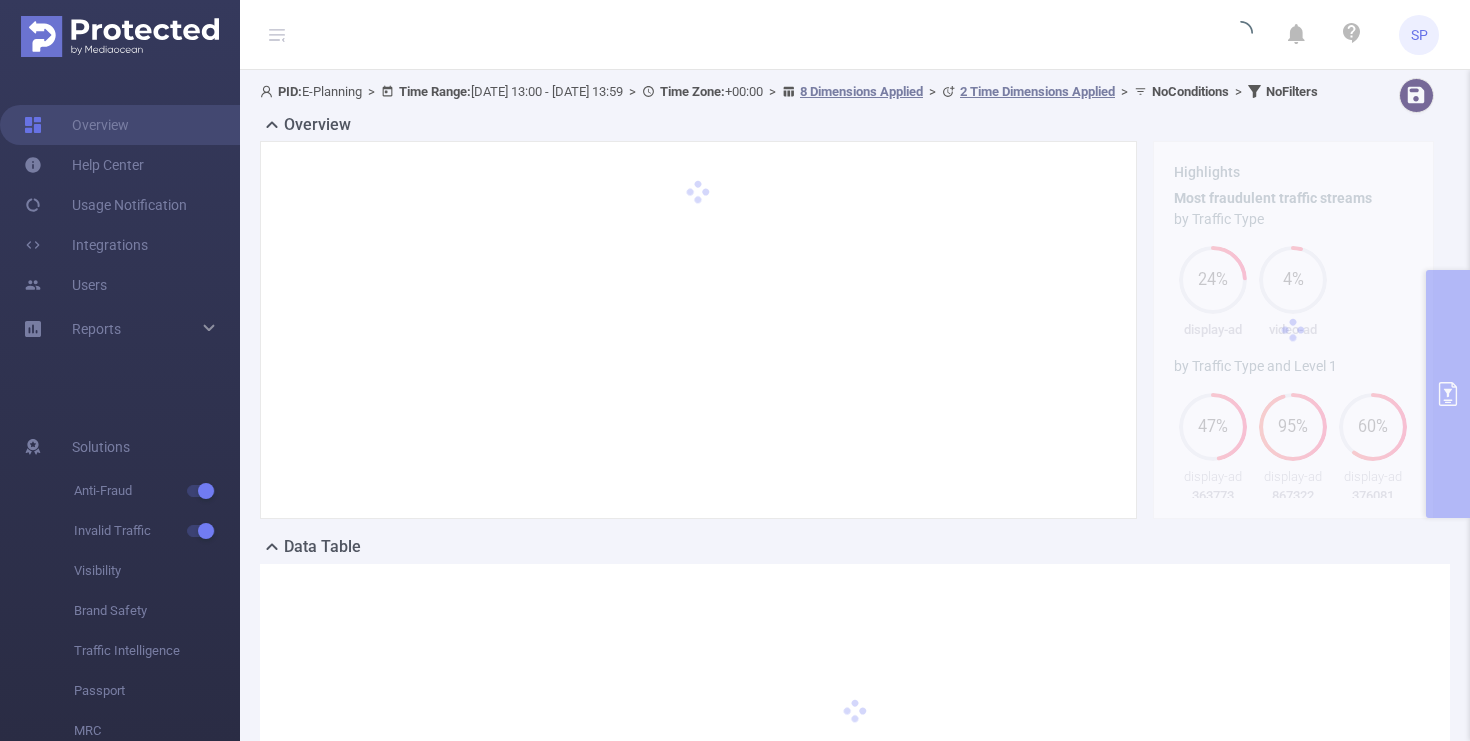 click on "PID:  E-Planning  >  Time Range:  2025-07-14 13:00 -
2025-07-14 13:59  >  Time Zone:  +00:00  >  8 Dimensions Applied  >  2 Time Dimensions Applied  >  No  Conditions  >  No  Filters" at bounding box center (797, 91) 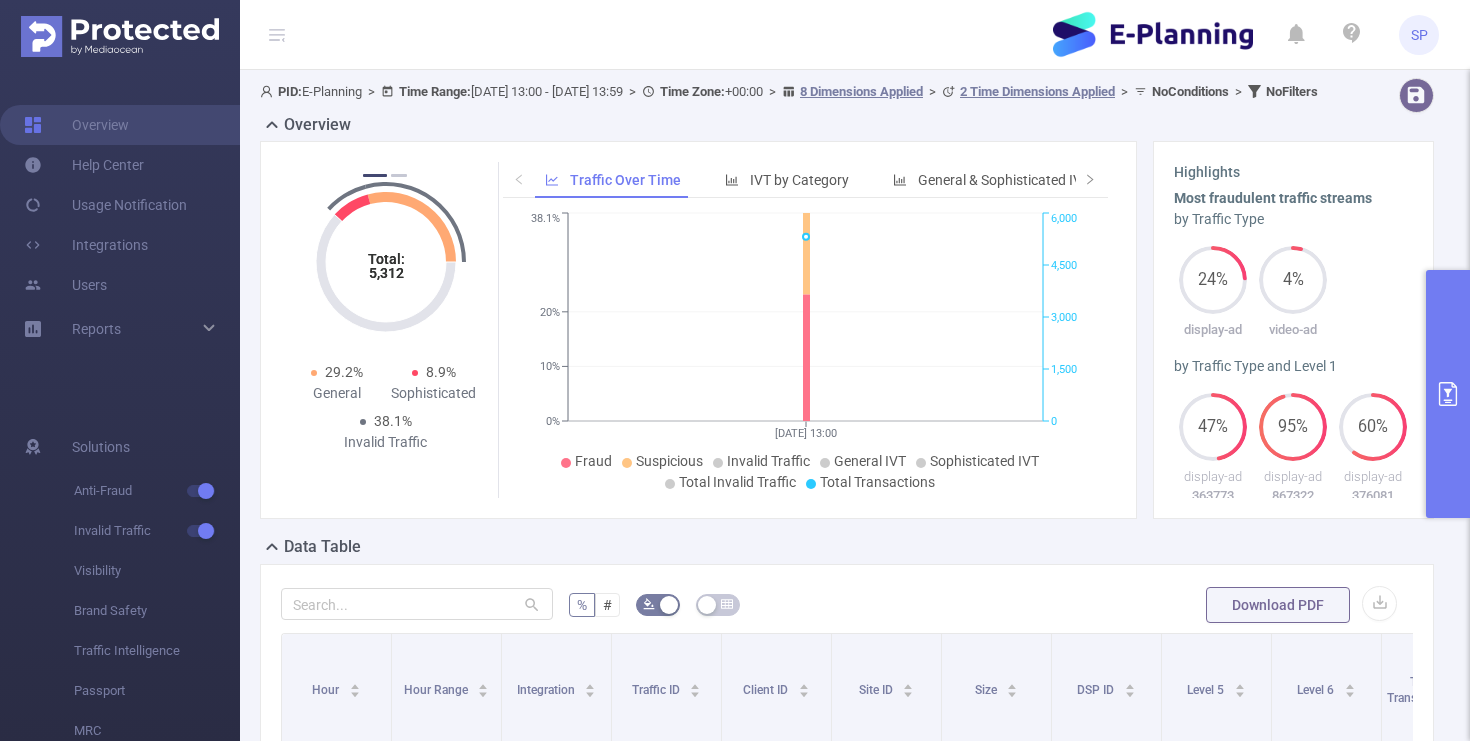 click at bounding box center [1448, 394] 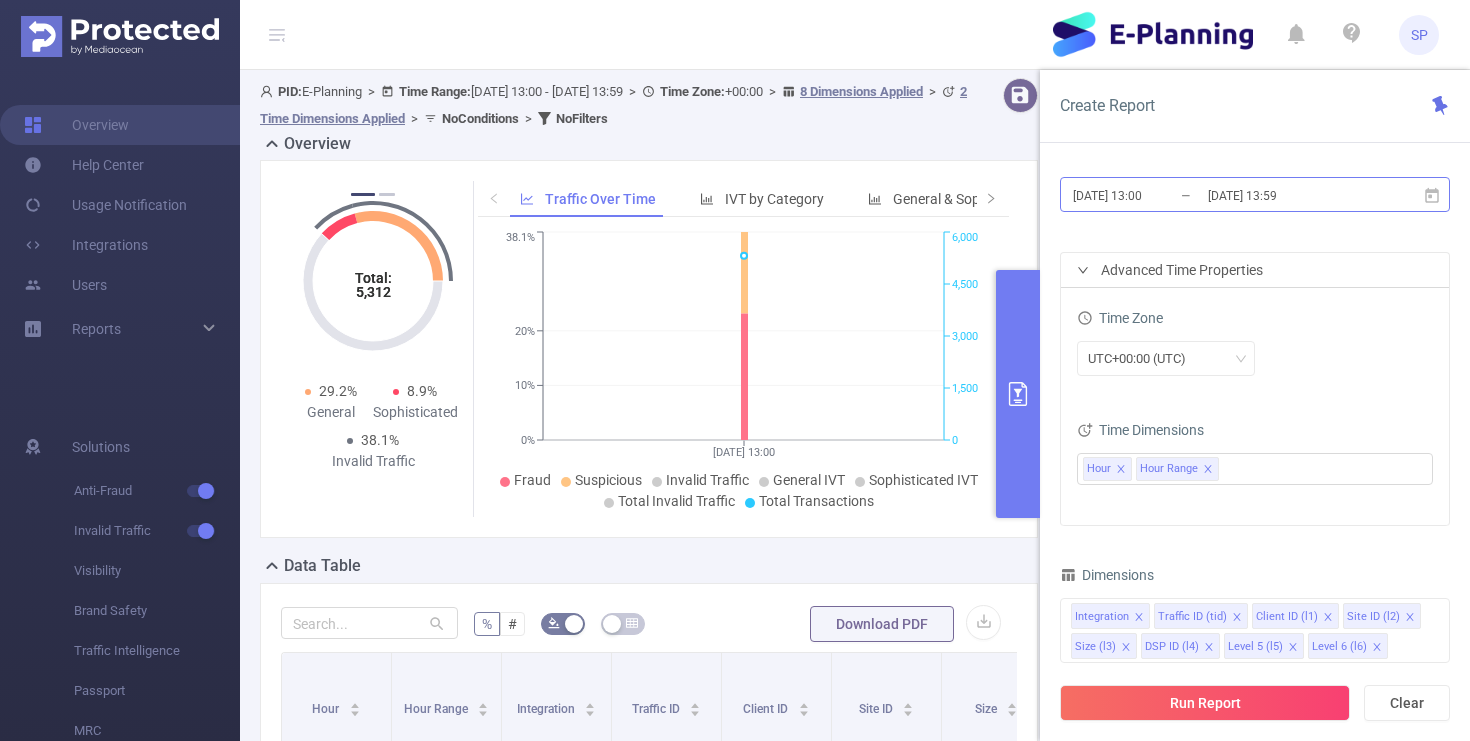 click on "2025-07-14 13:00" at bounding box center (1152, 195) 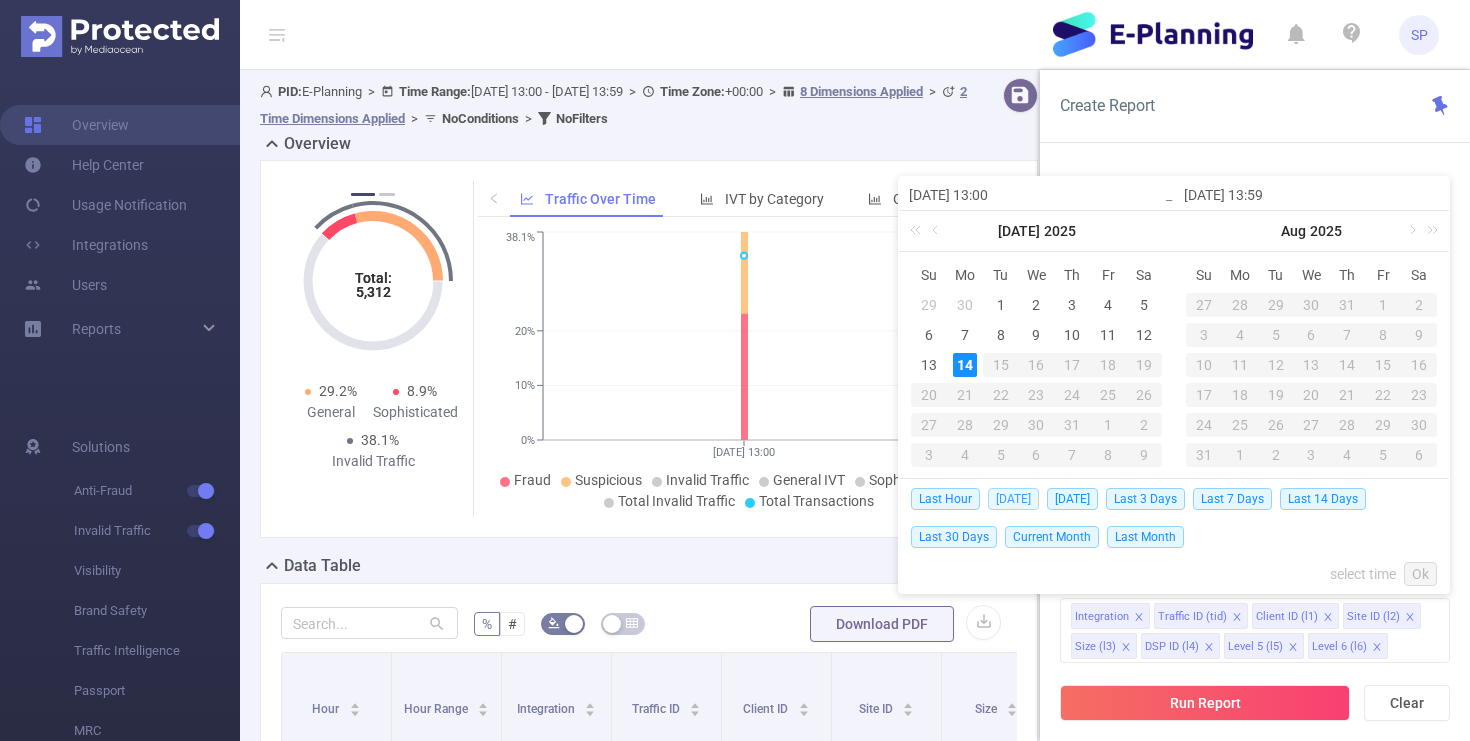 click on "Today" at bounding box center (1013, 499) 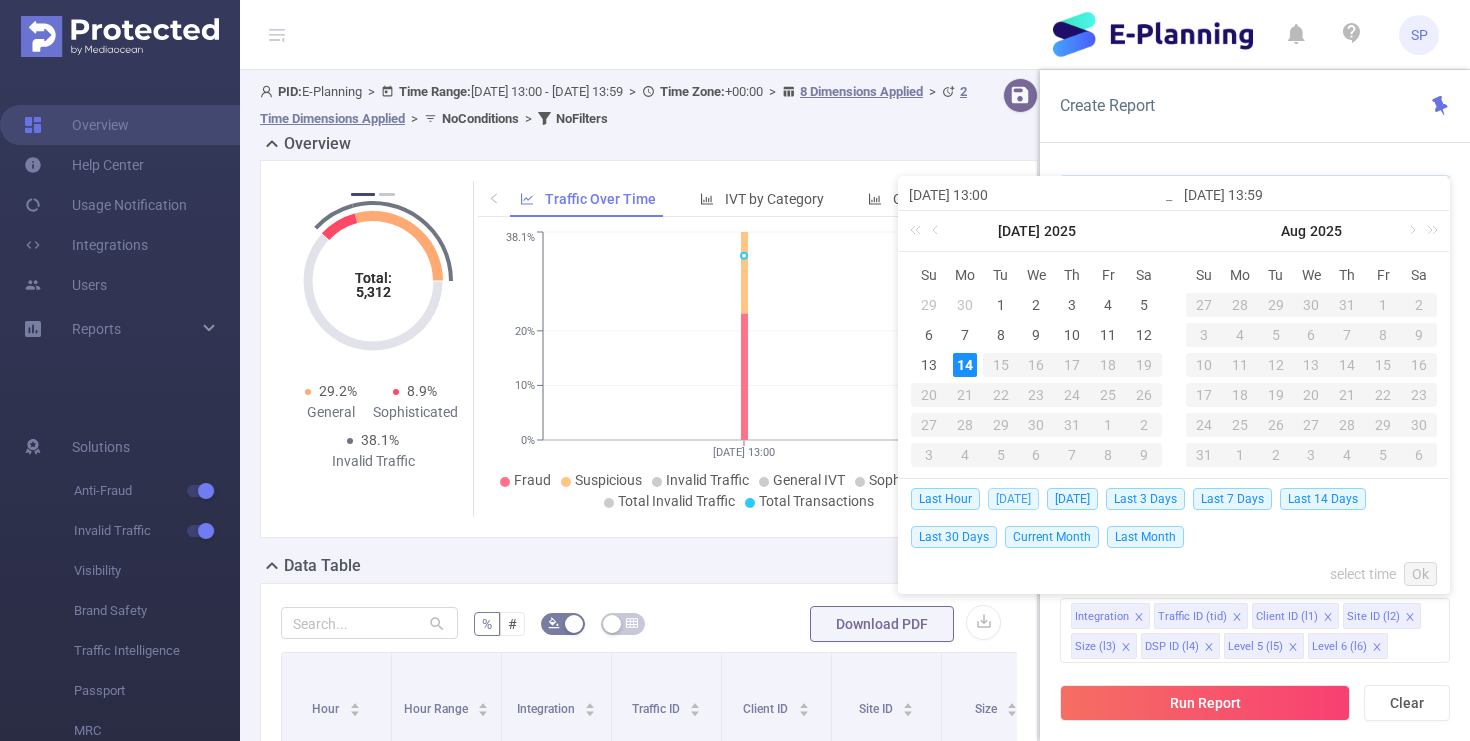 type on "2025-07-14 00:00" 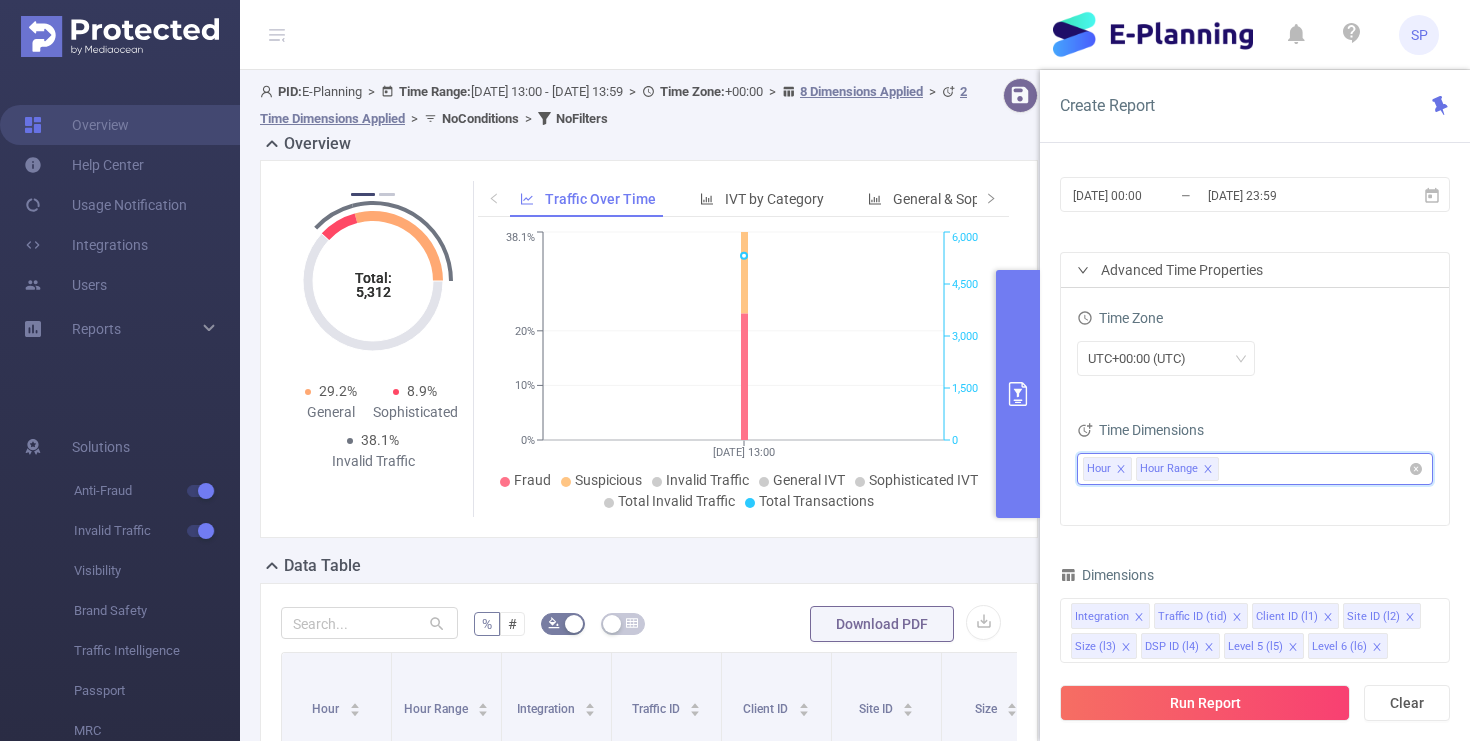 click on "Hour Range" at bounding box center [1177, 469] 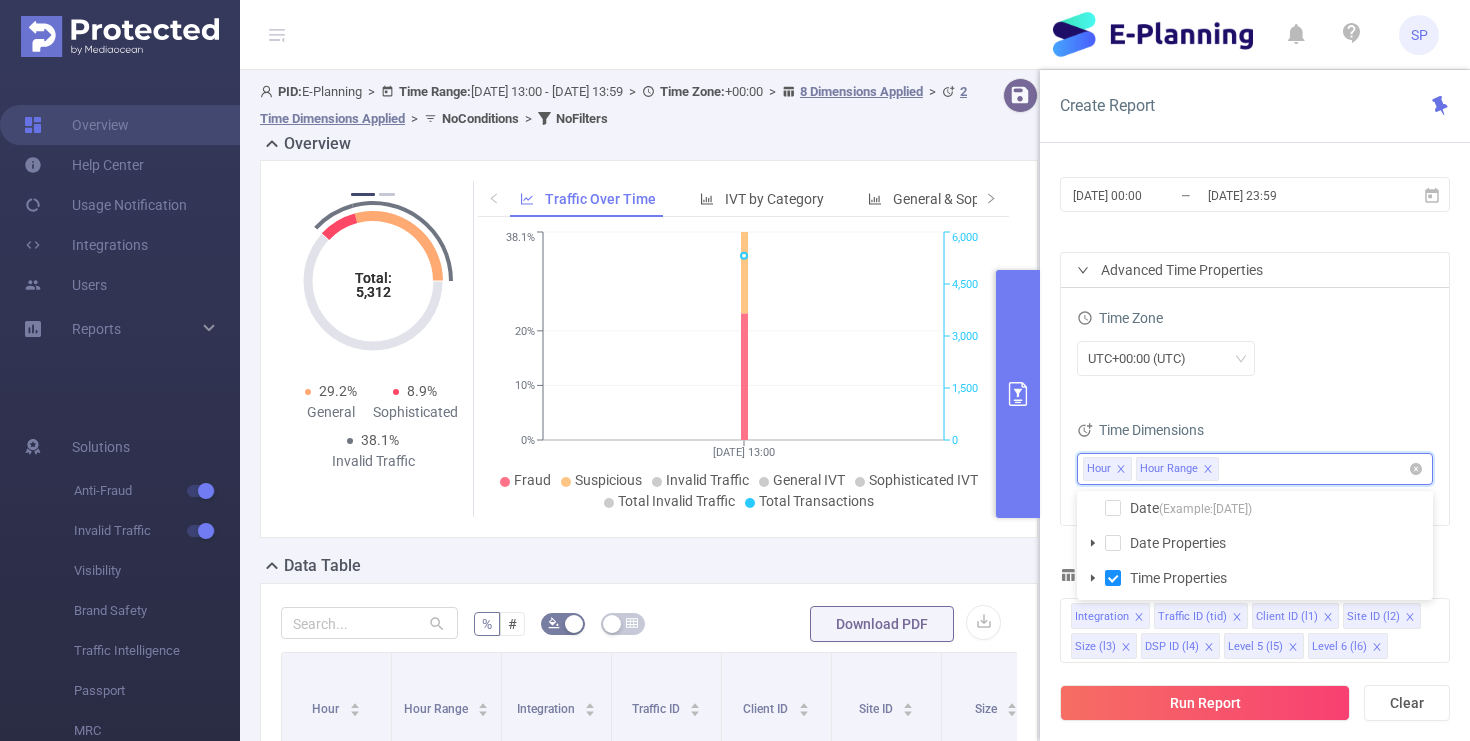 click 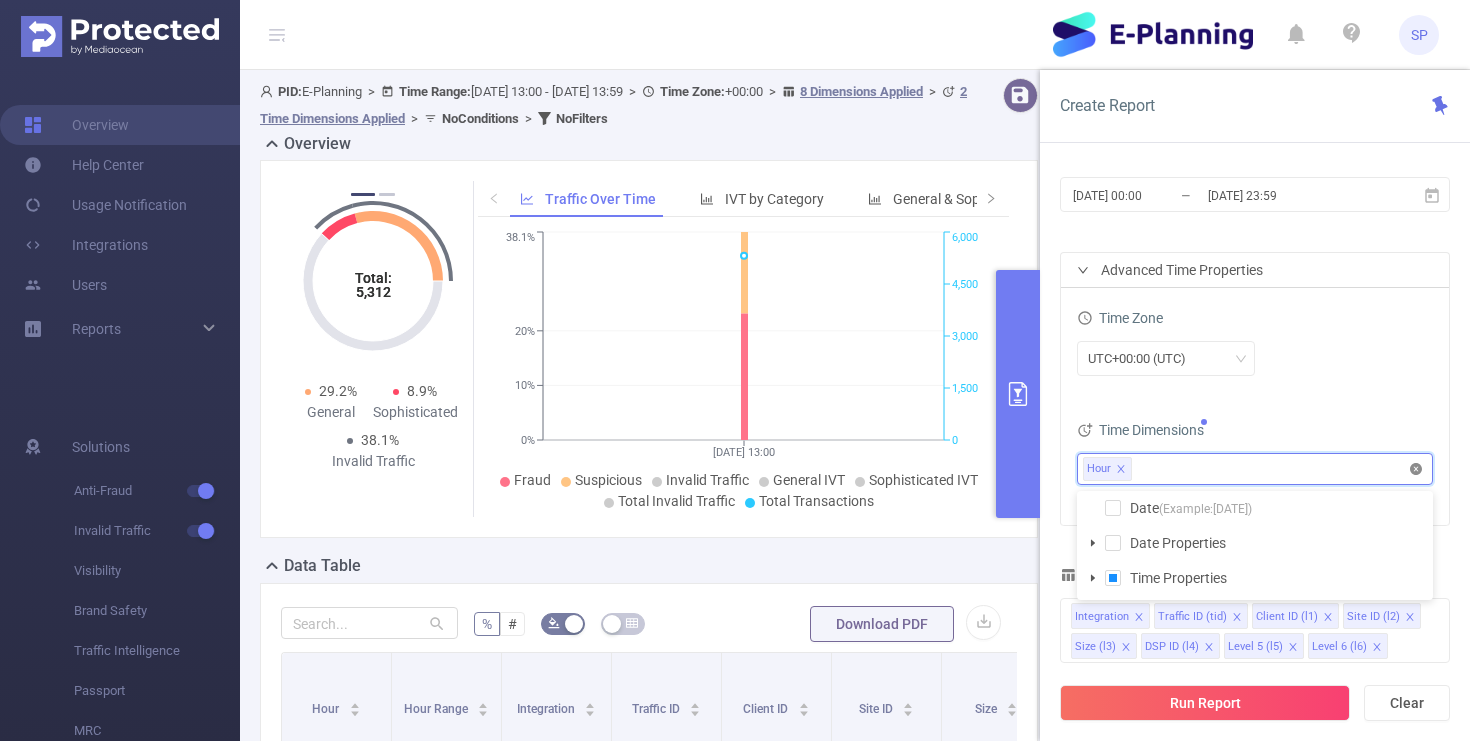 click 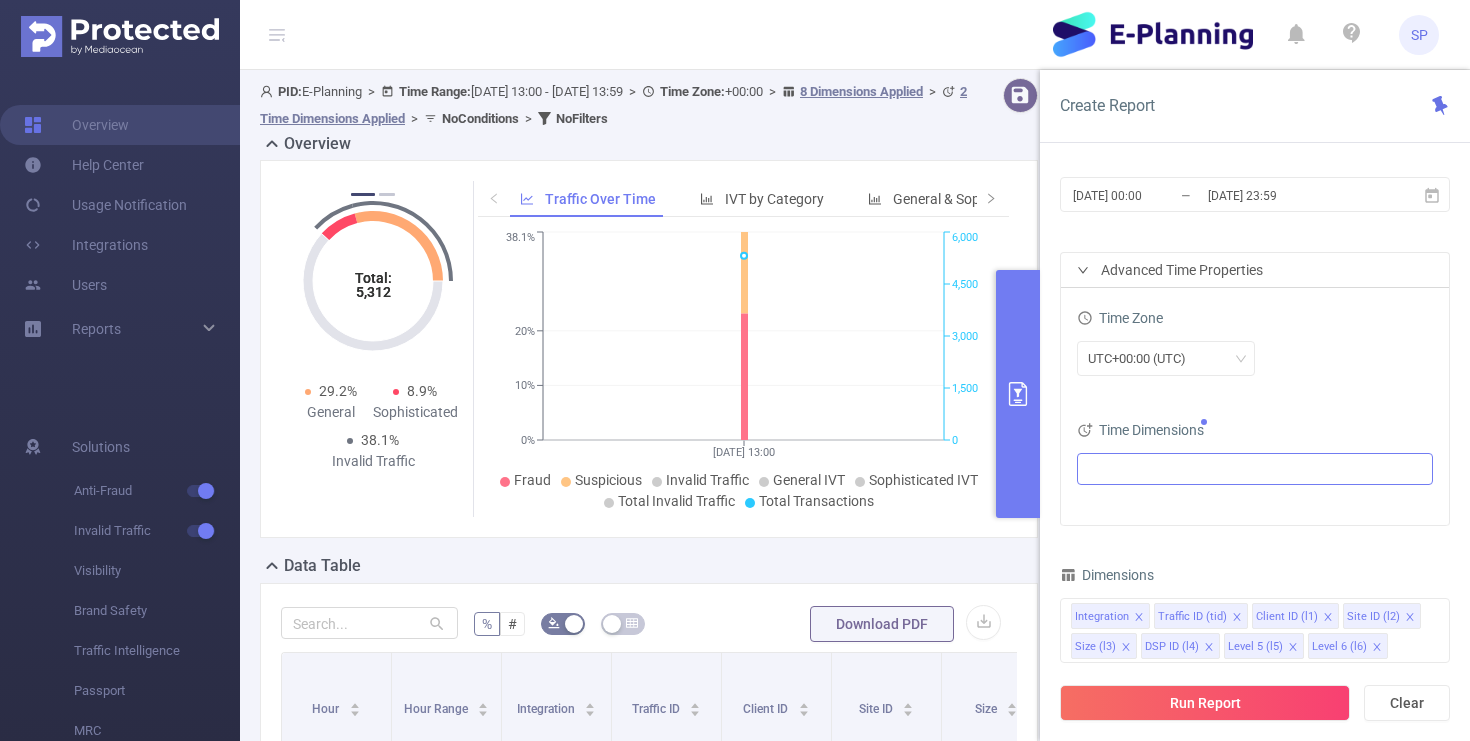 click on "Time Zone UTC+00:00 (UTC)    Time Dimensions" at bounding box center (1255, 406) 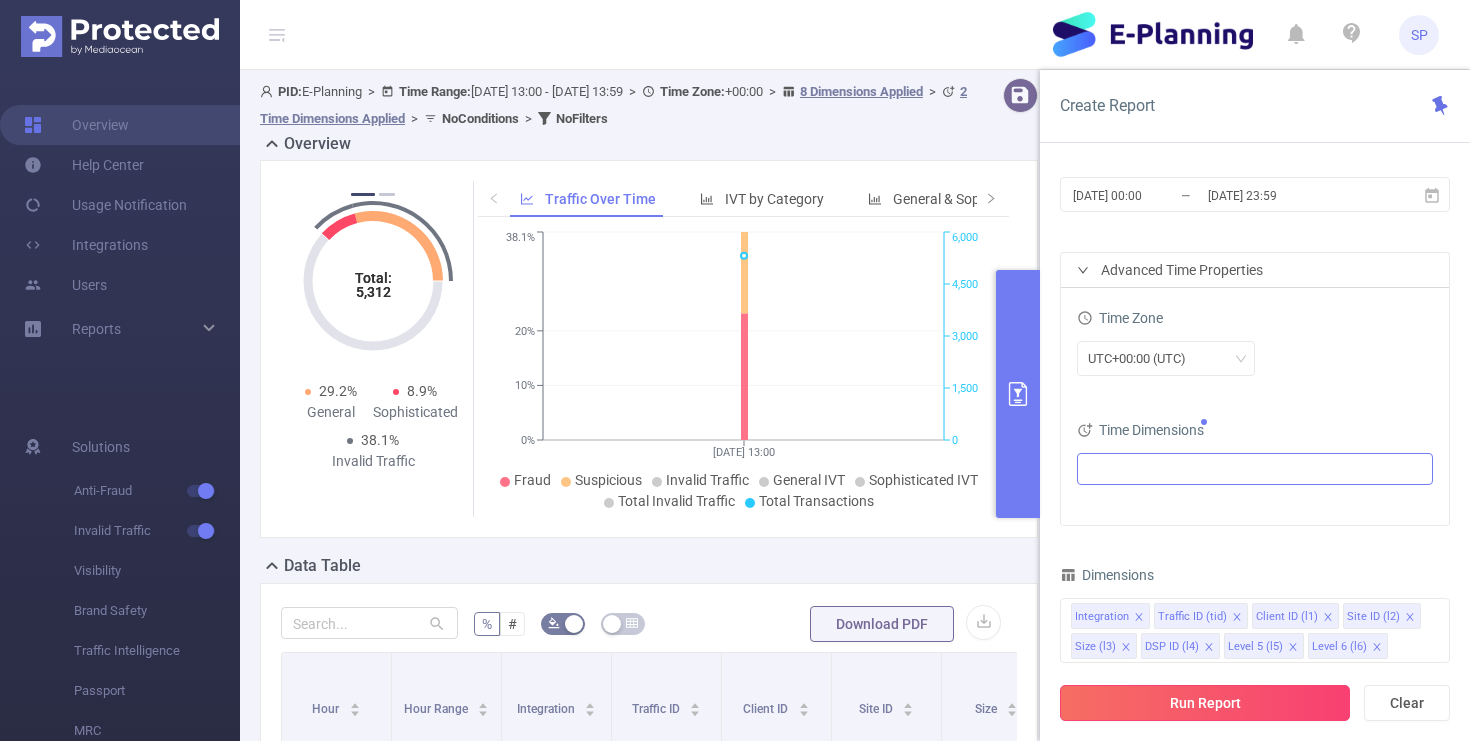 click on "Run Report" at bounding box center (1205, 703) 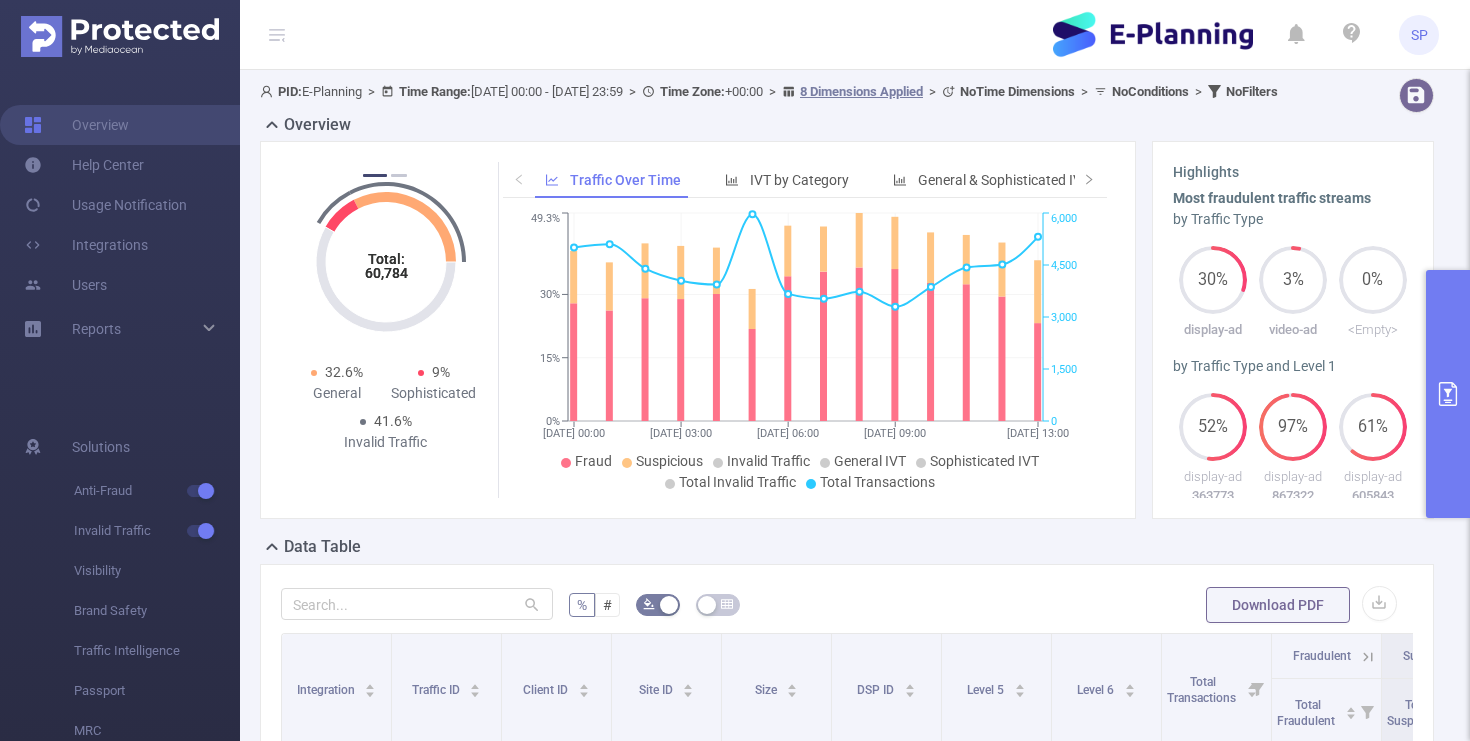 click at bounding box center (1448, 394) 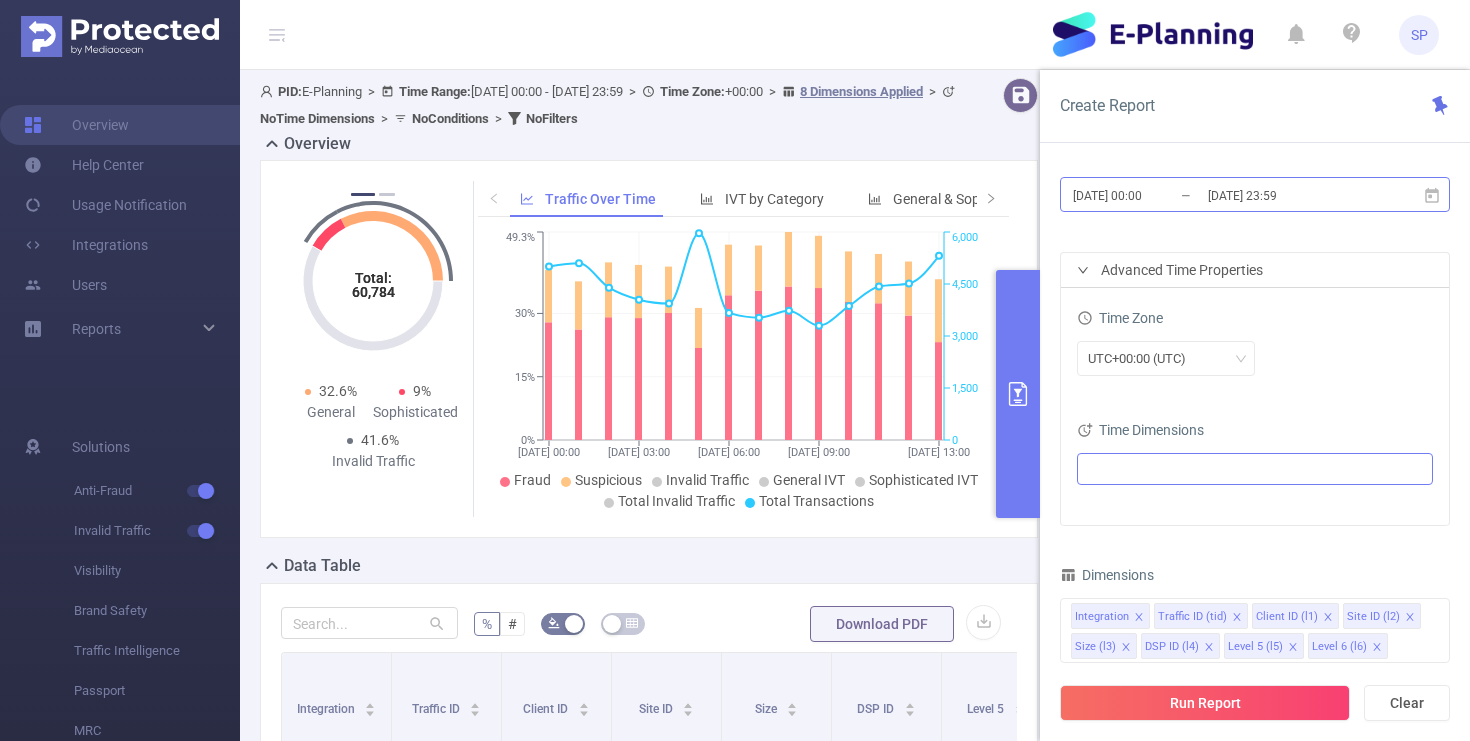 click on "2025-07-14 00:00" at bounding box center [1152, 195] 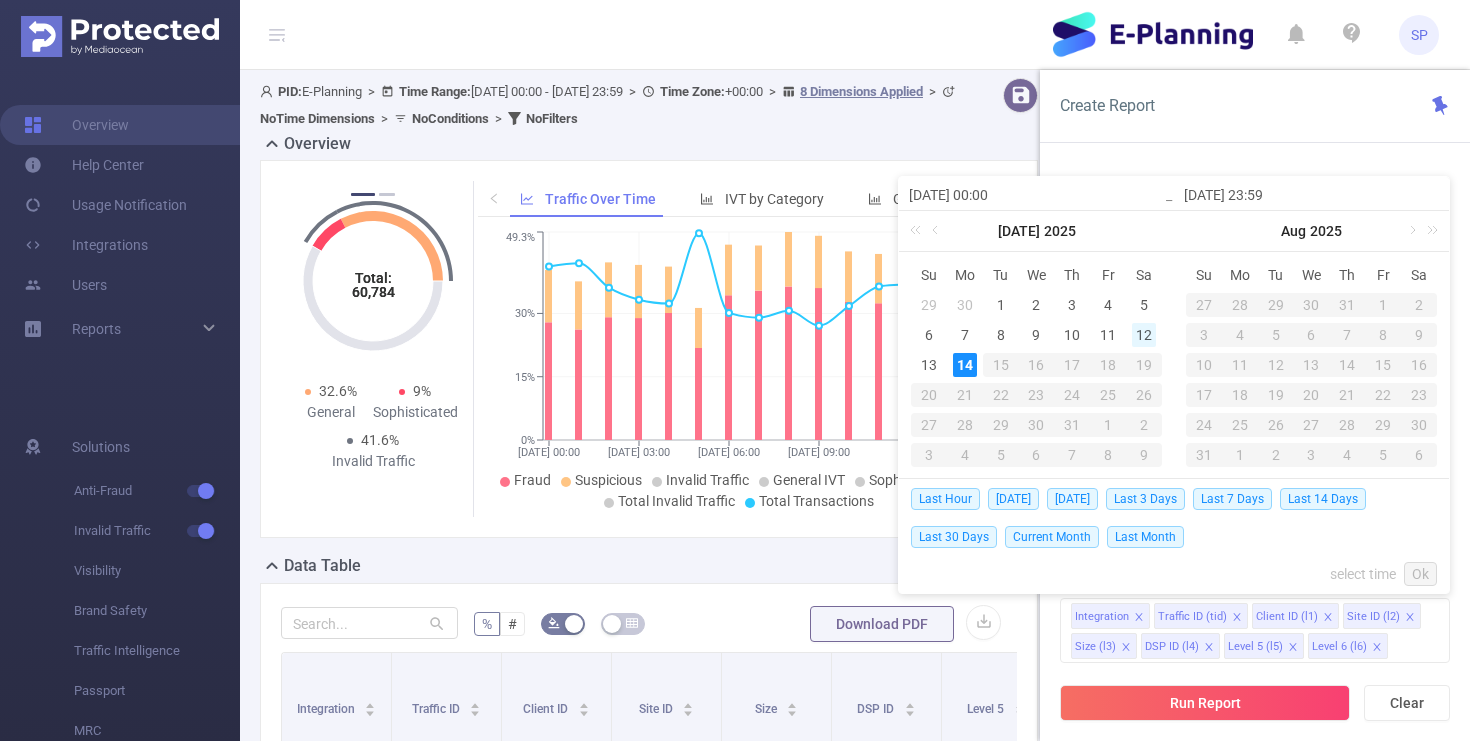 click on "12" at bounding box center (1144, 335) 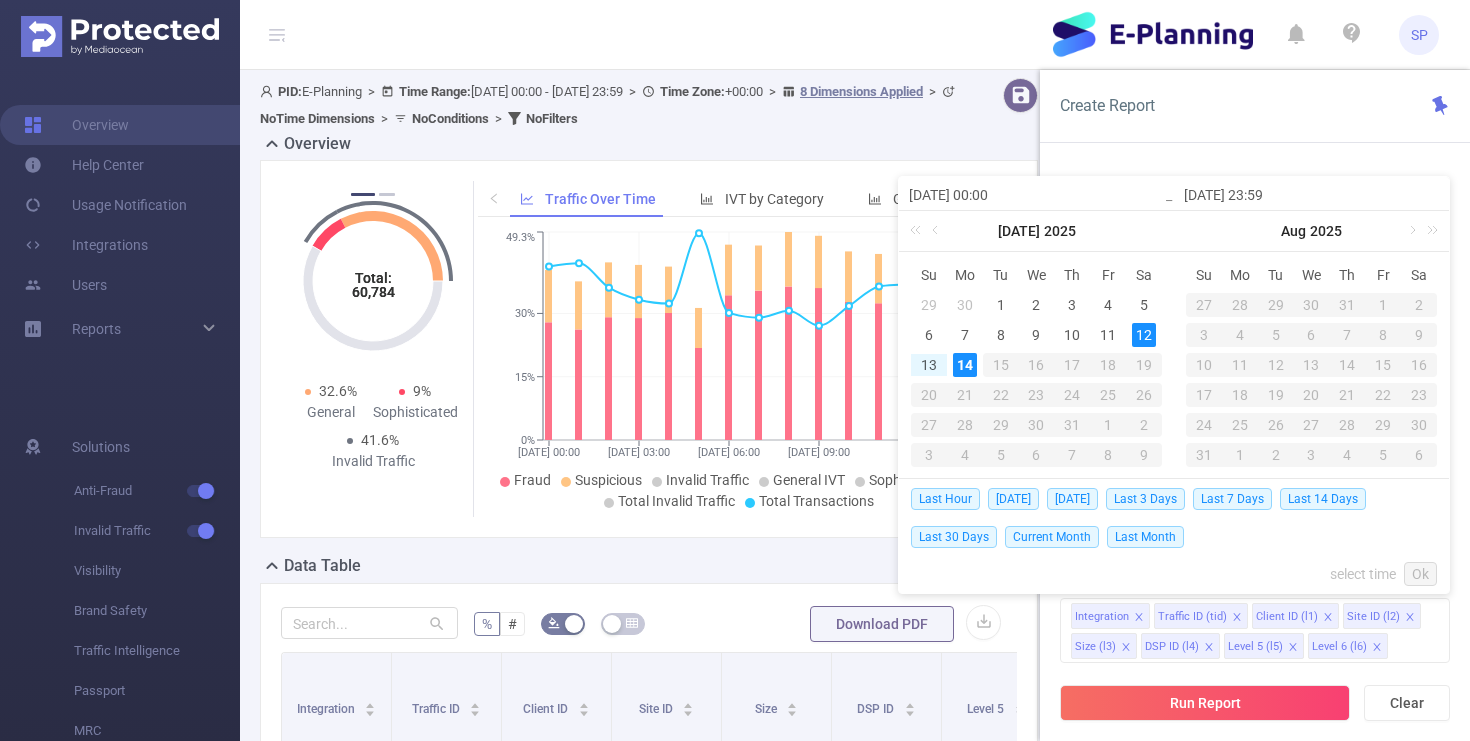 click on "14" at bounding box center [965, 365] 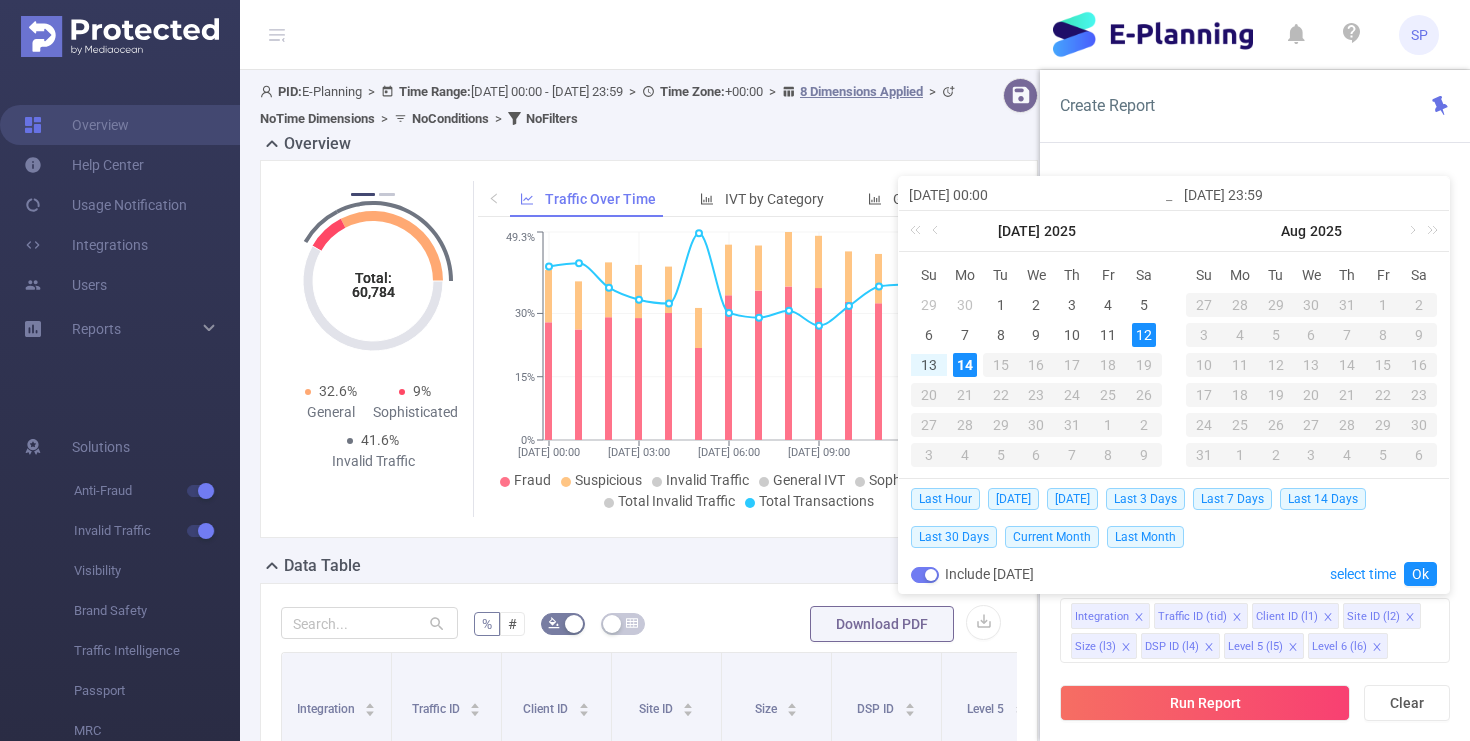 type on "[DATE] 00:00" 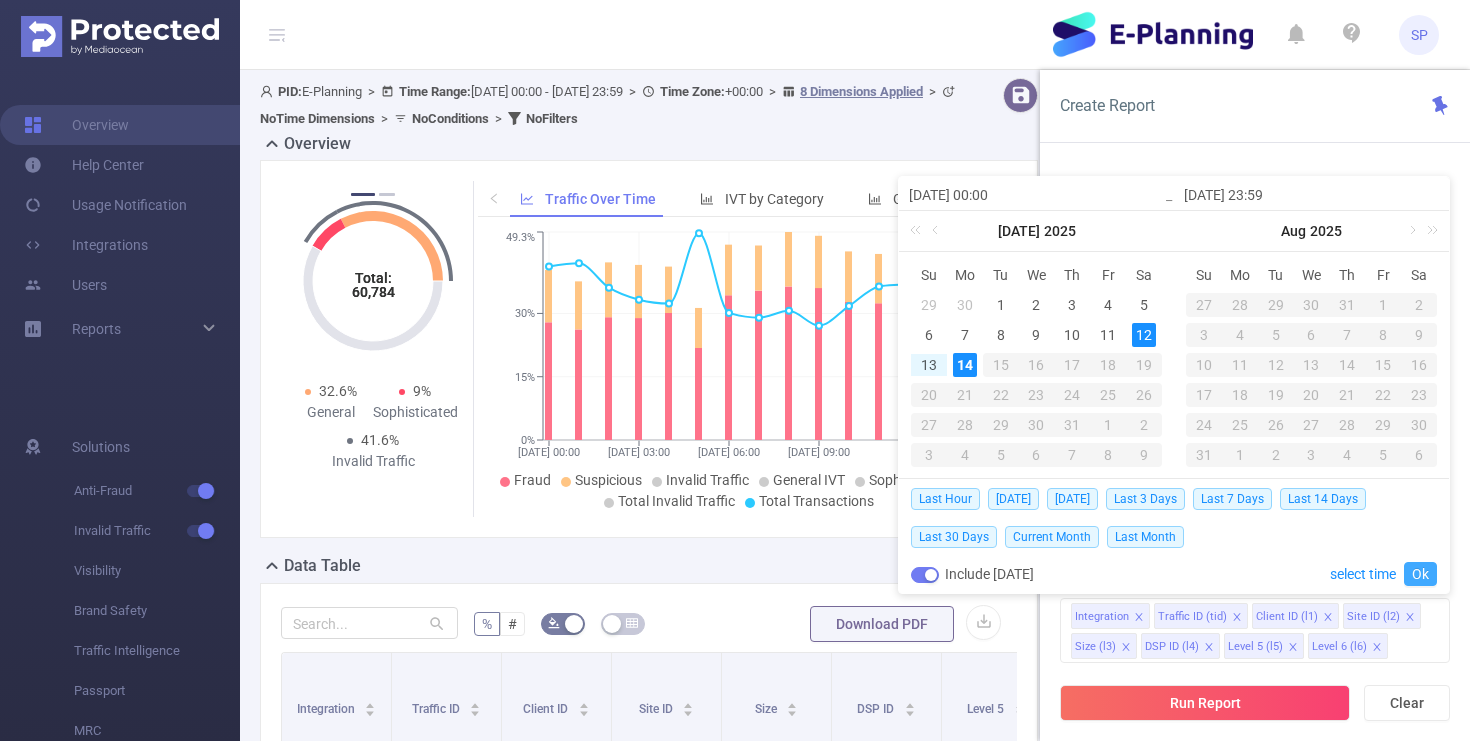 click on "Ok" at bounding box center [1420, 574] 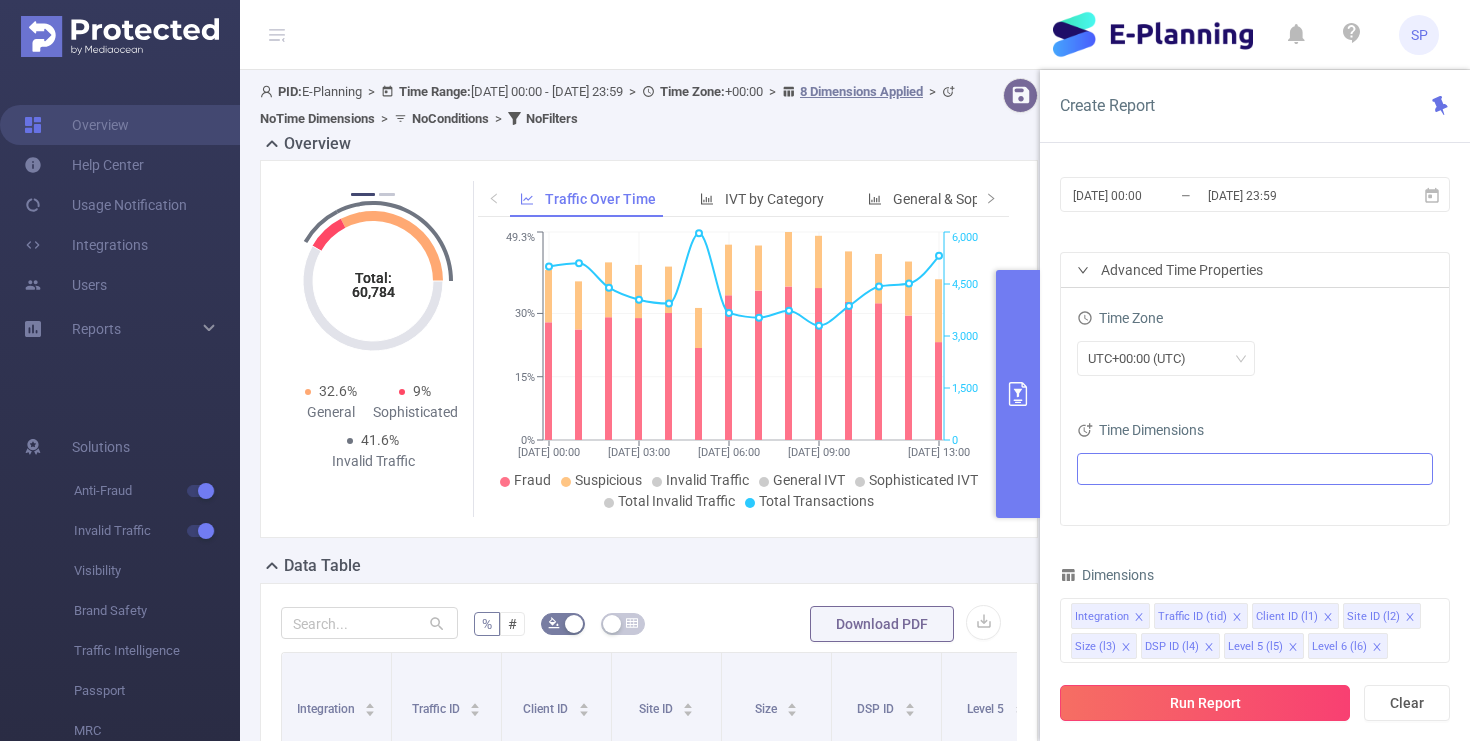 click on "Run Report" at bounding box center [1205, 703] 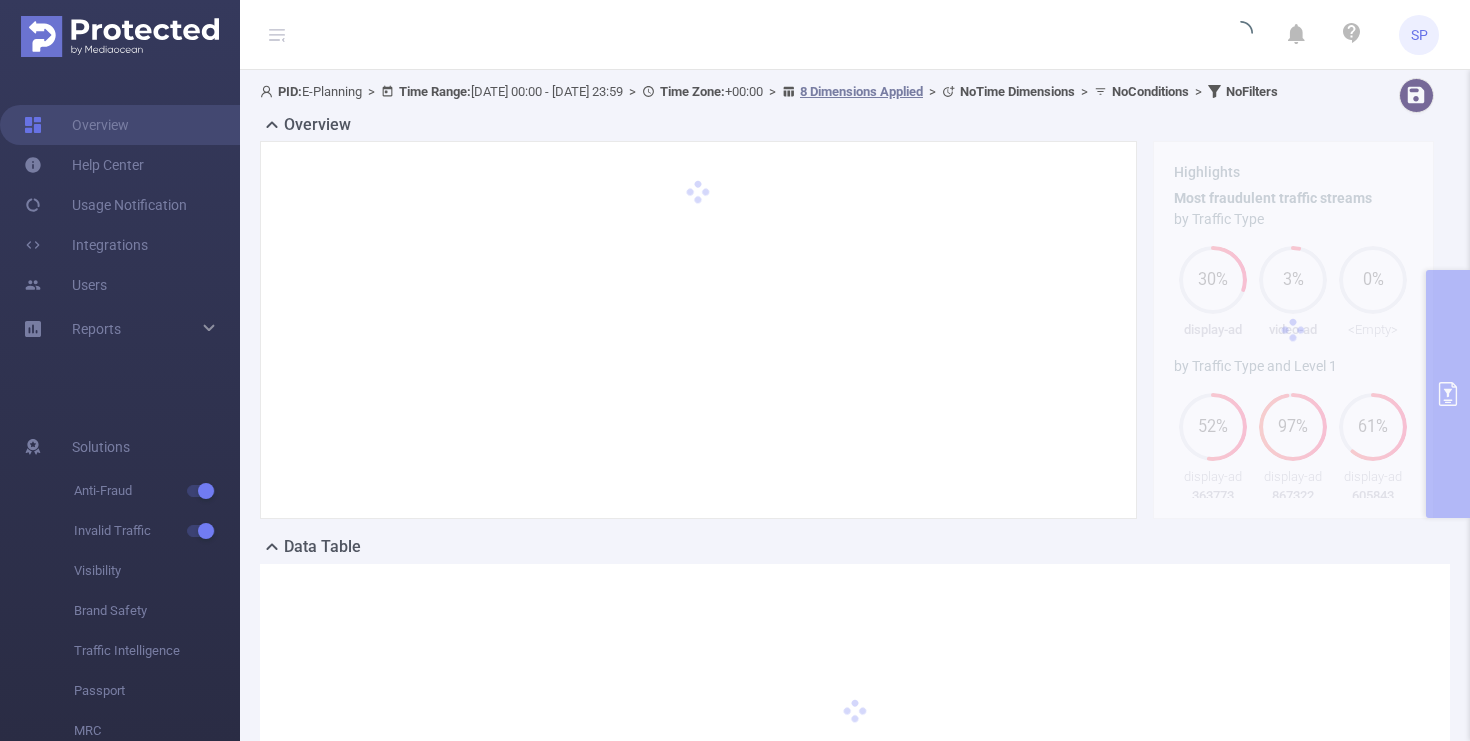 click on "SP" at bounding box center (735, 35) 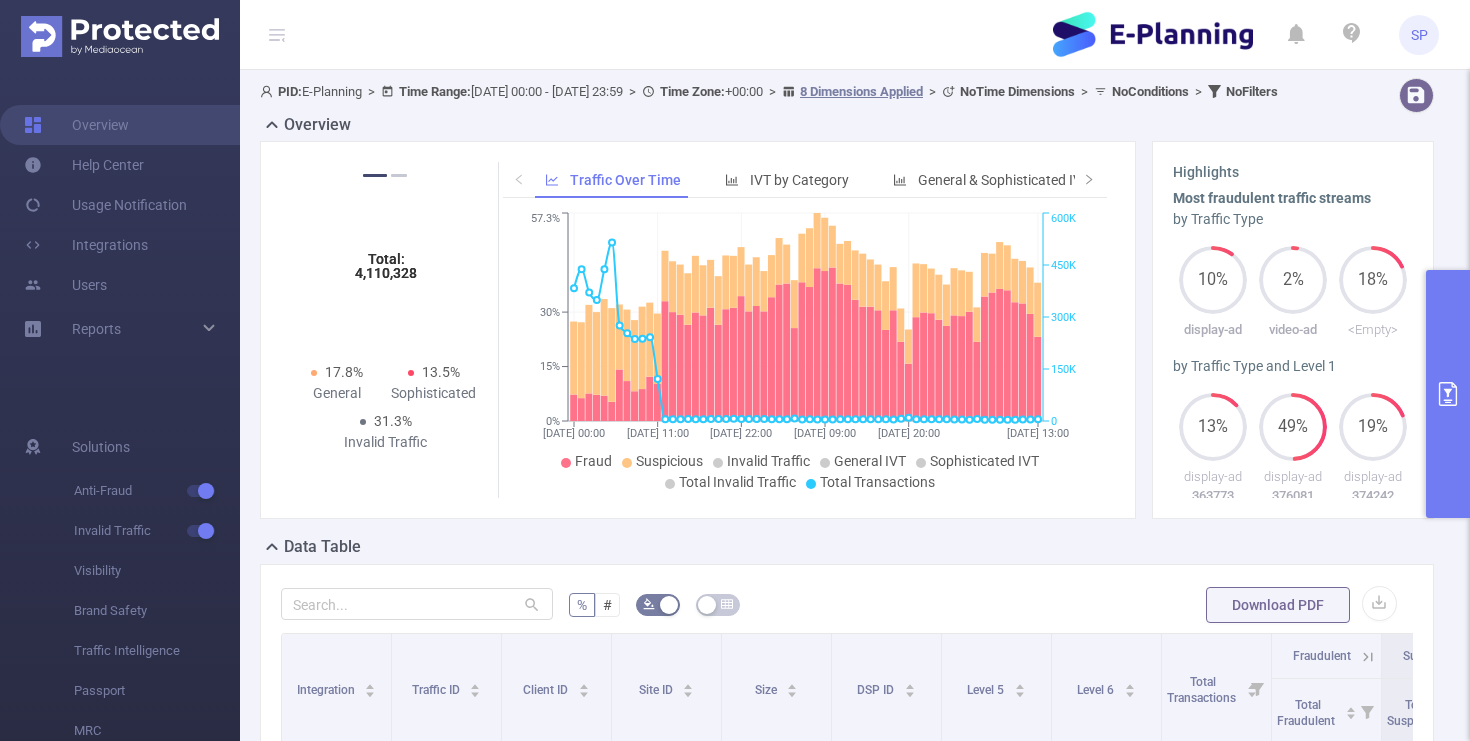 click on "SP" at bounding box center (735, 35) 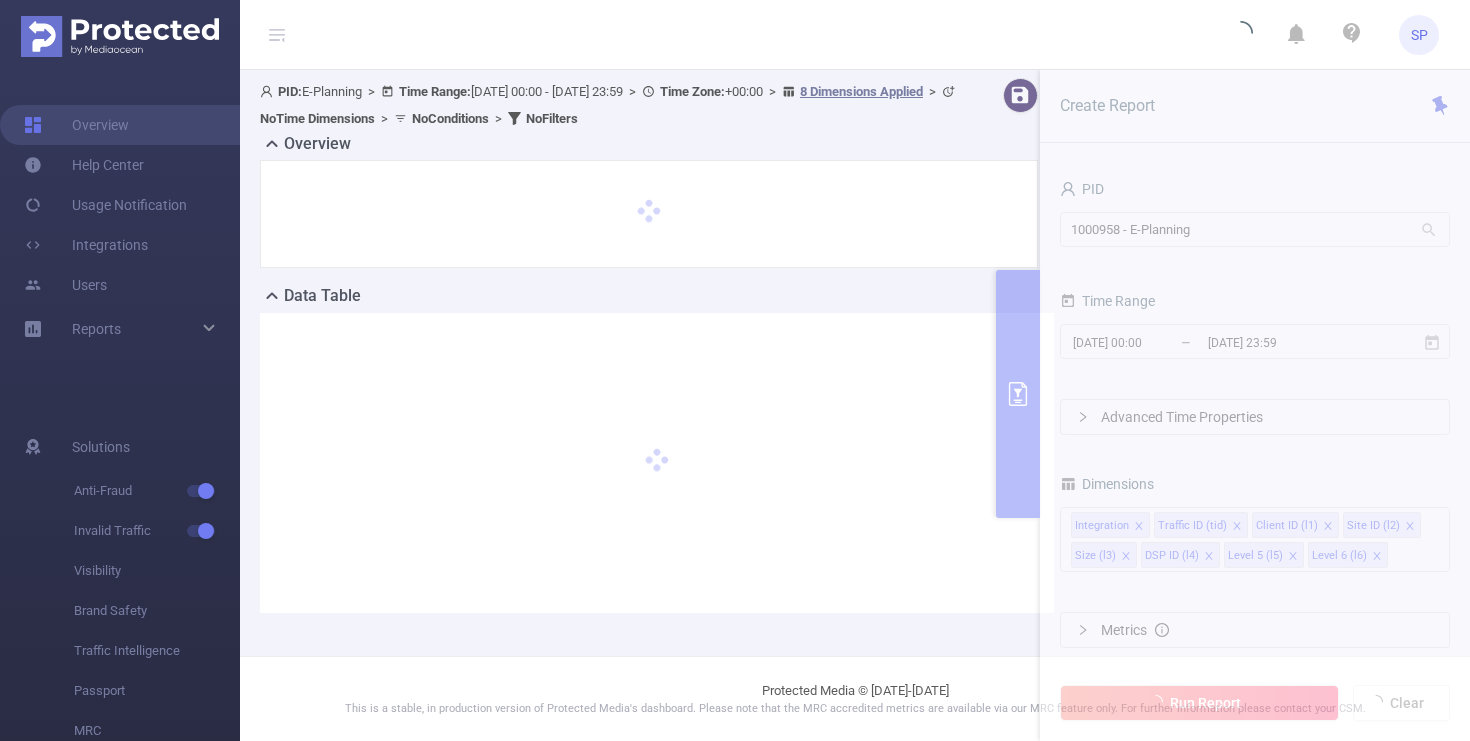 scroll, scrollTop: 1, scrollLeft: 0, axis: vertical 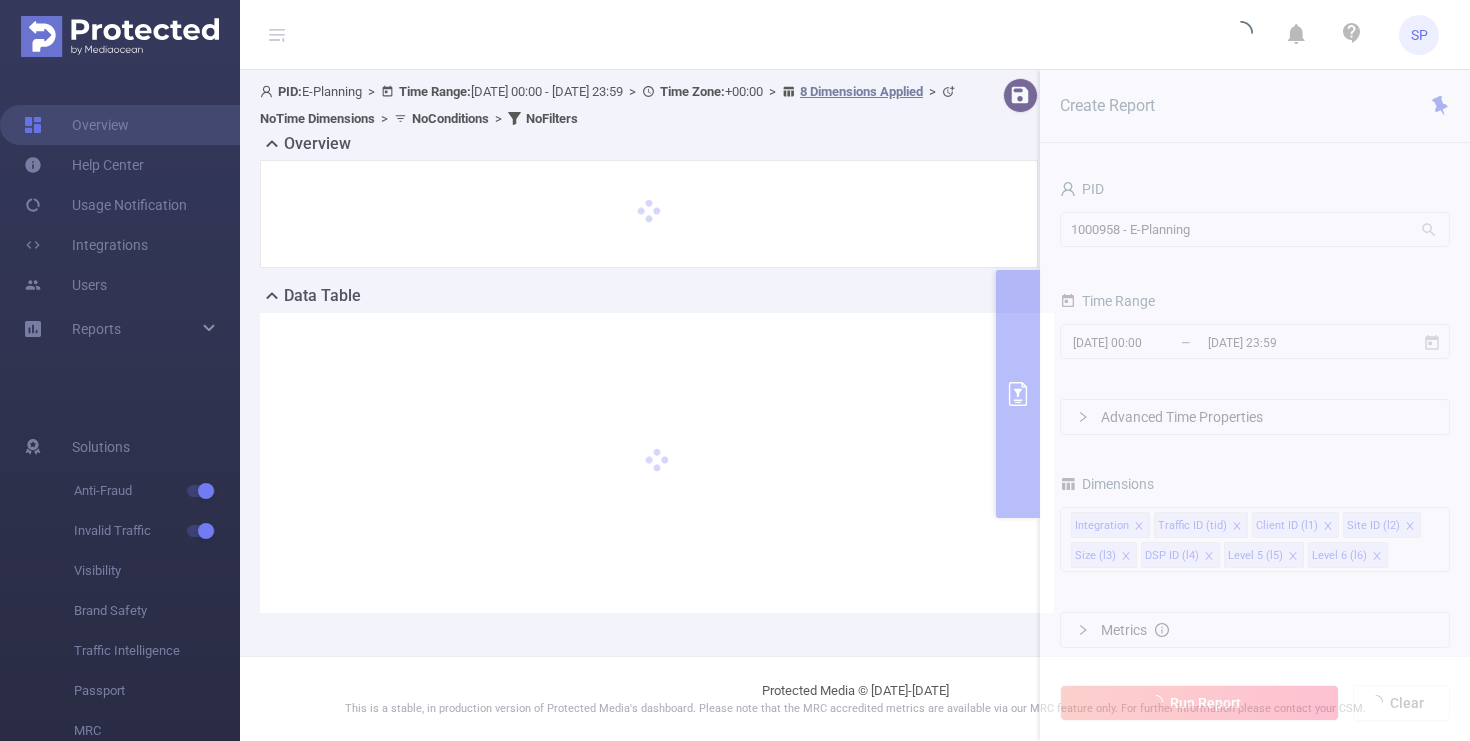 click on "SP" at bounding box center (735, 35) 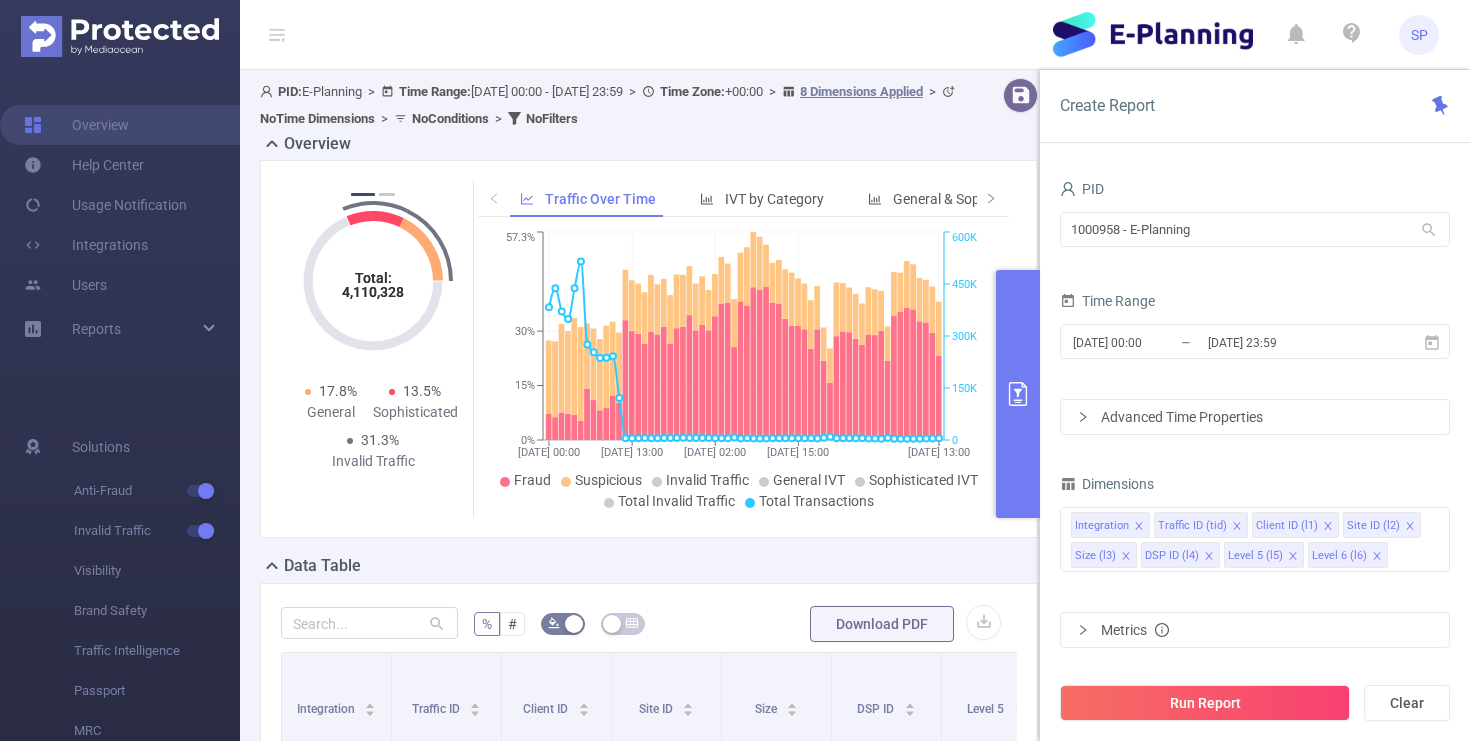 click on "Run Report" at bounding box center (1205, 703) 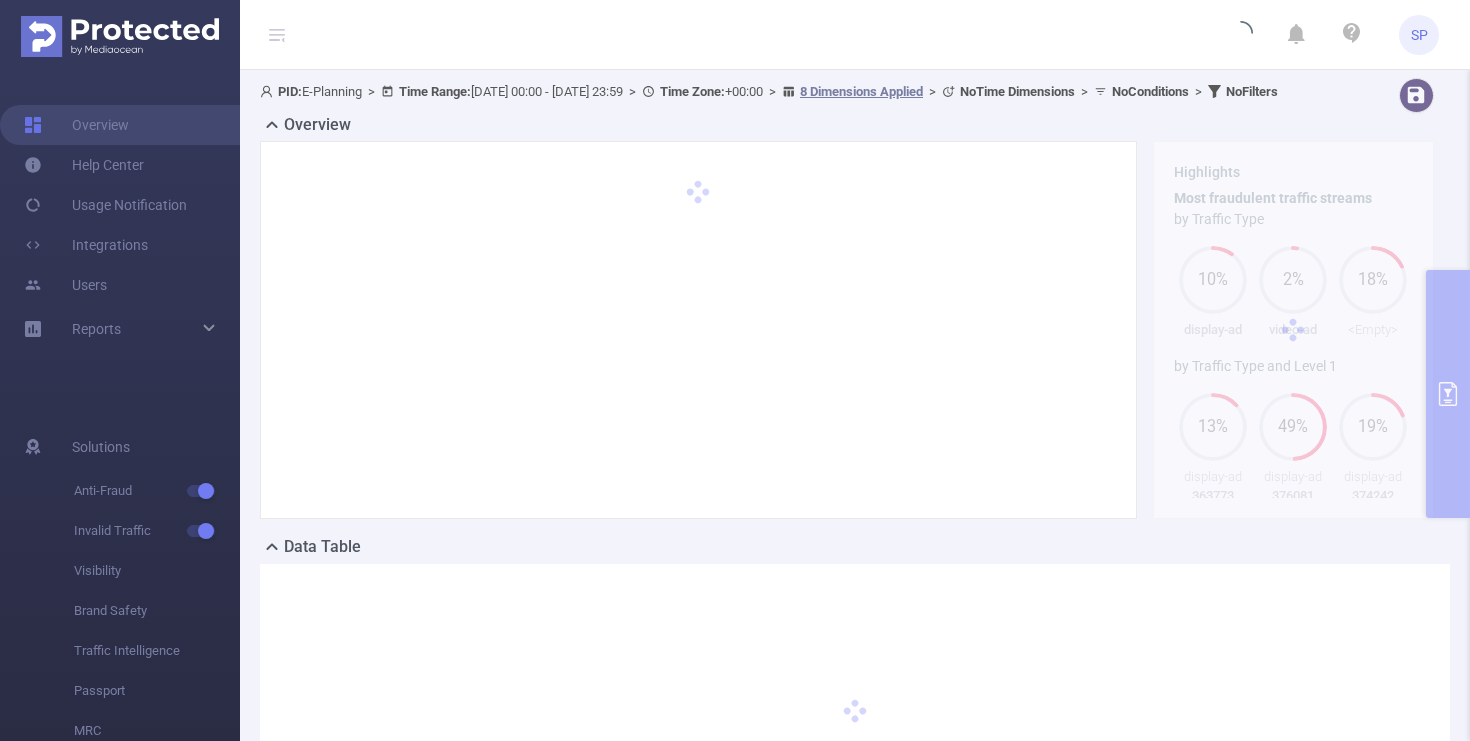 click on "PID:  E-Planning  >  Time Range:  2025-07-12 00:00 -
2025-07-14 23:59  >  Time Zone:  +00:00  >  8 Dimensions Applied  >  No  Time Dimensions  >  No  Conditions  >  No  Filters" at bounding box center [797, 91] 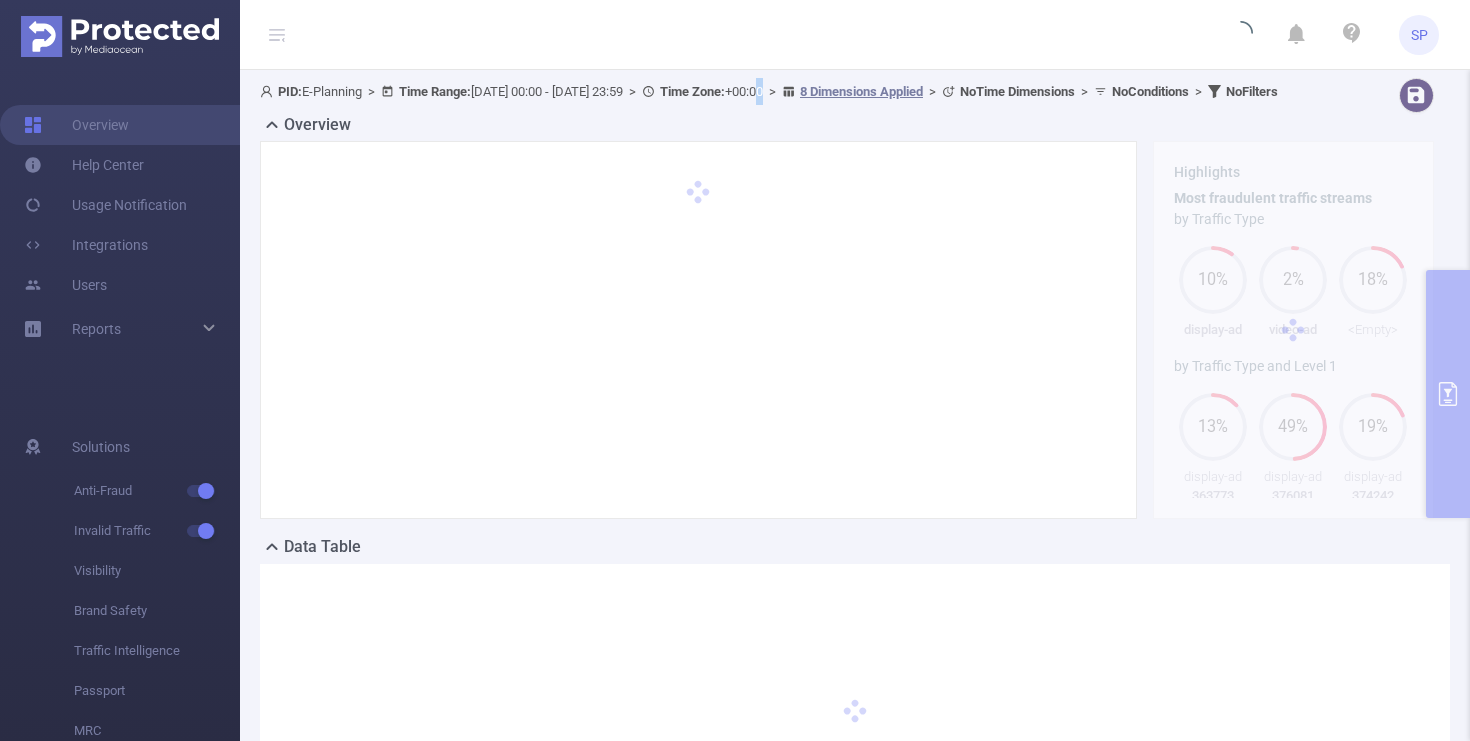 click on "PID:  E-Planning  >  Time Range:  2025-07-12 00:00 -
2025-07-14 23:59  >  Time Zone:  +00:00  >  8 Dimensions Applied  >  No  Time Dimensions  >  No  Conditions  >  No  Filters" at bounding box center [769, 91] 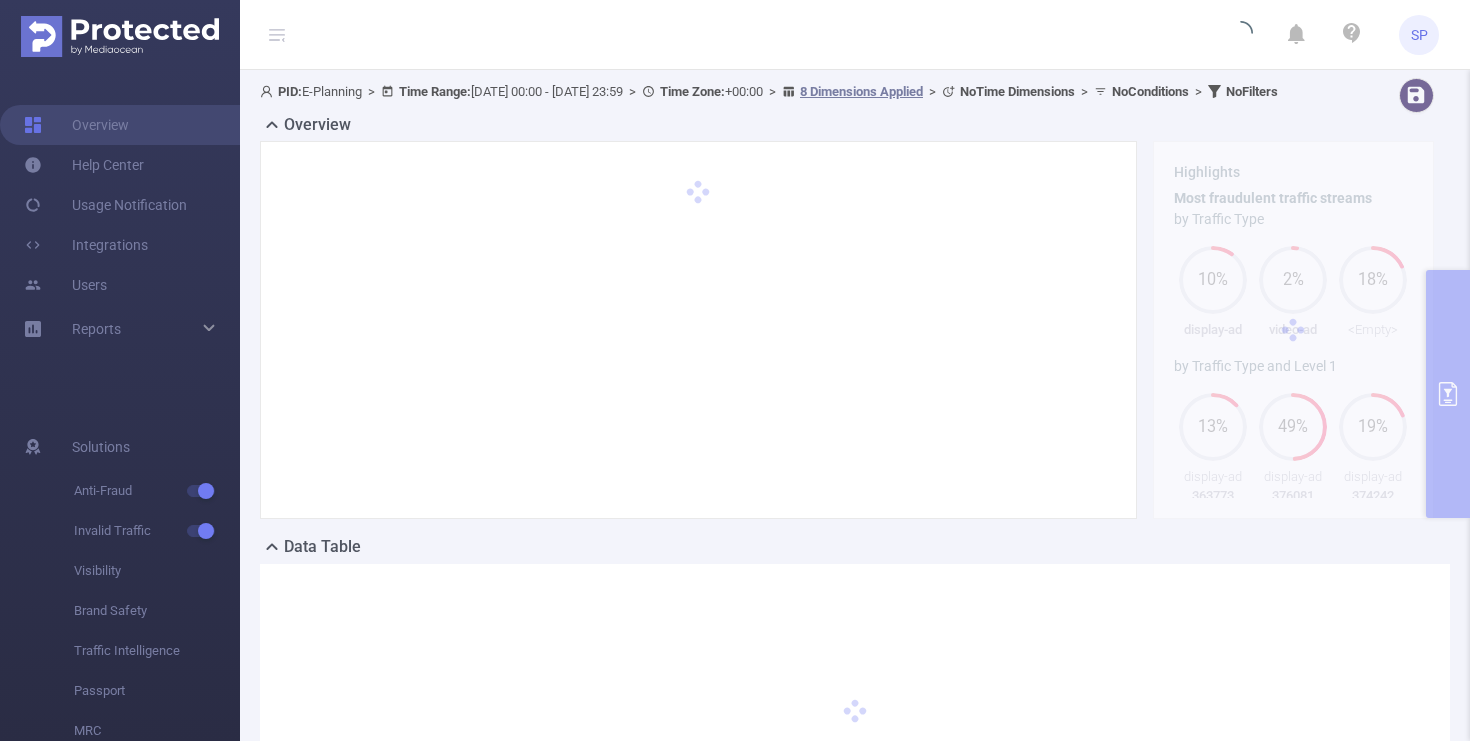 click on "PID:  E-Planning  >  Time Range:  2025-07-12 00:00 -
2025-07-14 23:59  >  Time Zone:  +00:00  >  8 Dimensions Applied  >  No  Time Dimensions  >  No  Conditions  >  No  Filters" at bounding box center [769, 91] 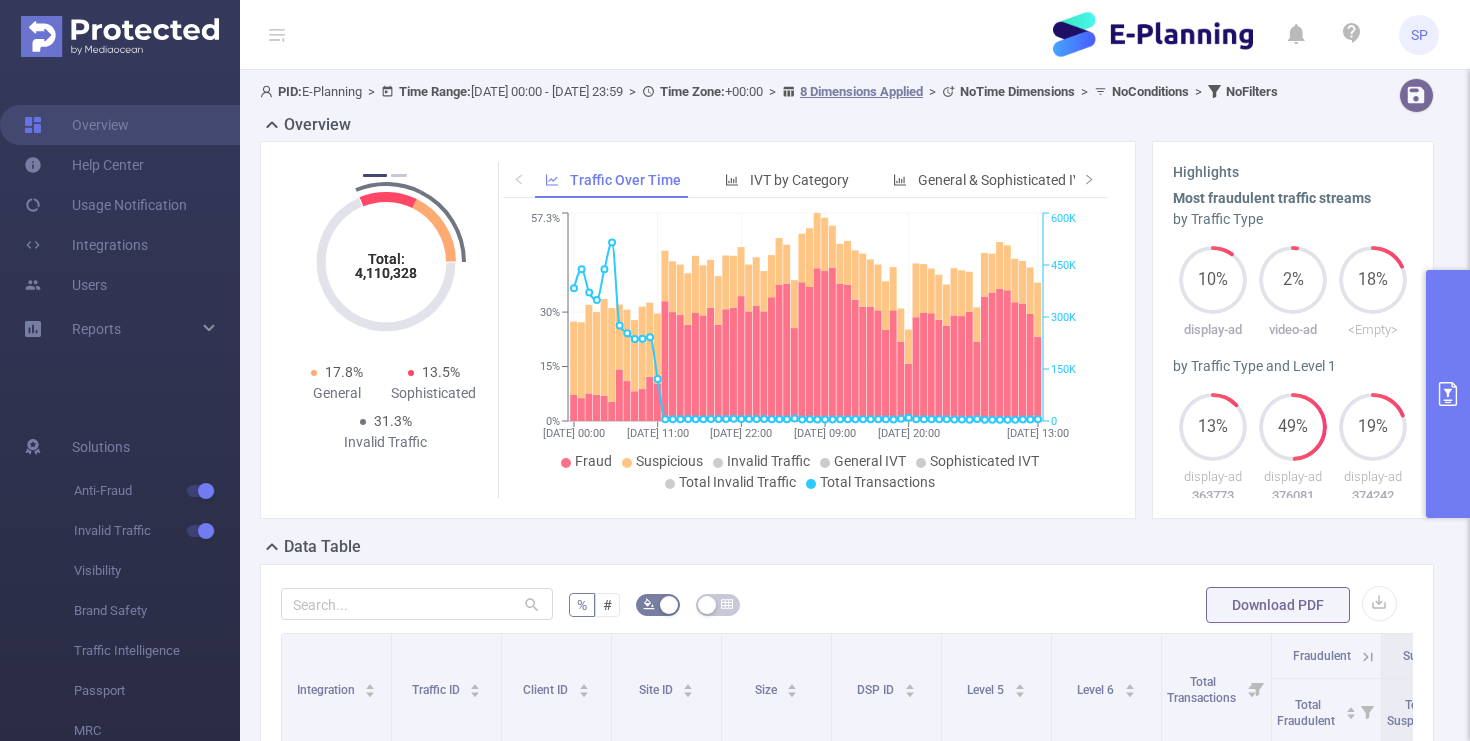 click on "PID:  E-Planning  >  Time Range:  2025-07-12 00:00 -
2025-07-14 23:59  >  Time Zone:  +00:00  >  8 Dimensions Applied  >  No  Time Dimensions  >  No  Conditions  >  No  Filters" at bounding box center [797, 91] 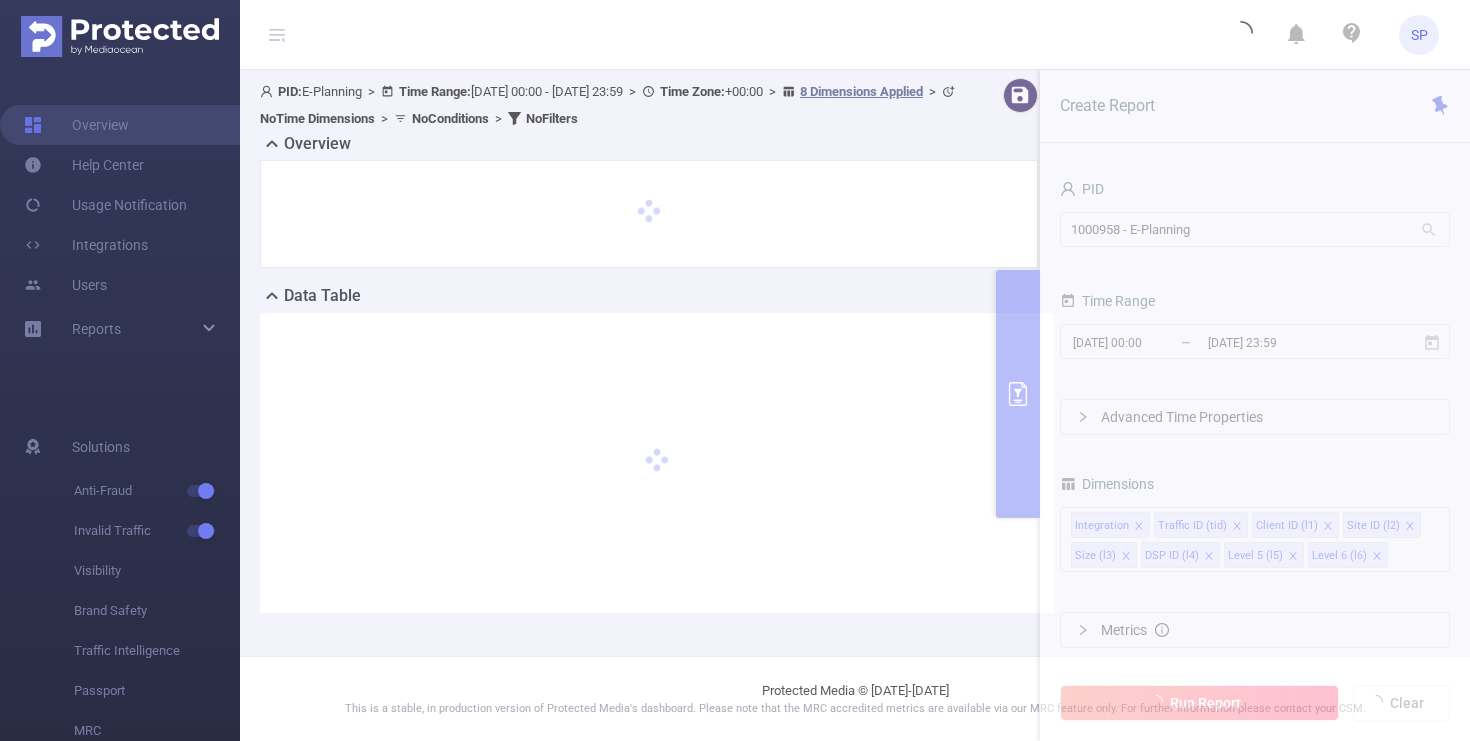 scroll, scrollTop: 1, scrollLeft: 0, axis: vertical 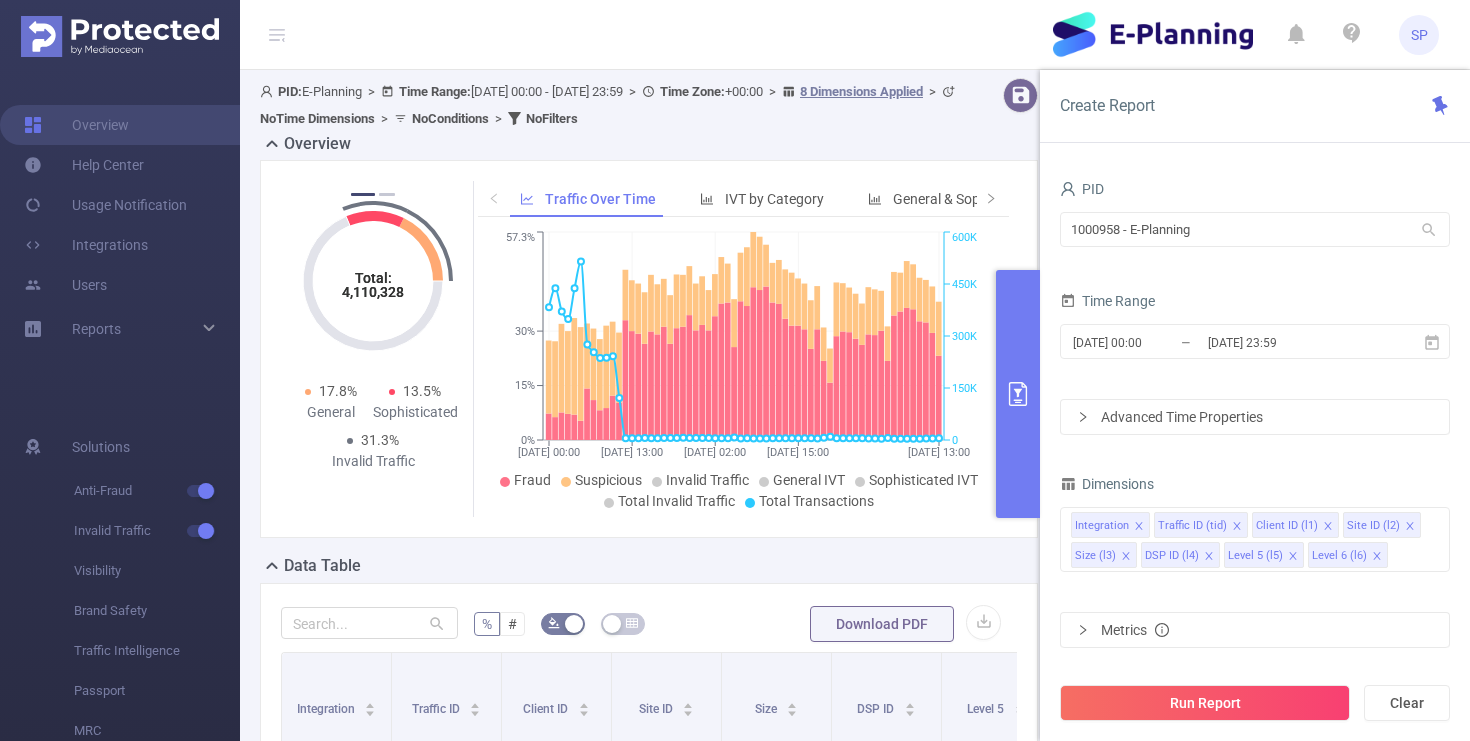 click at bounding box center [1018, 394] 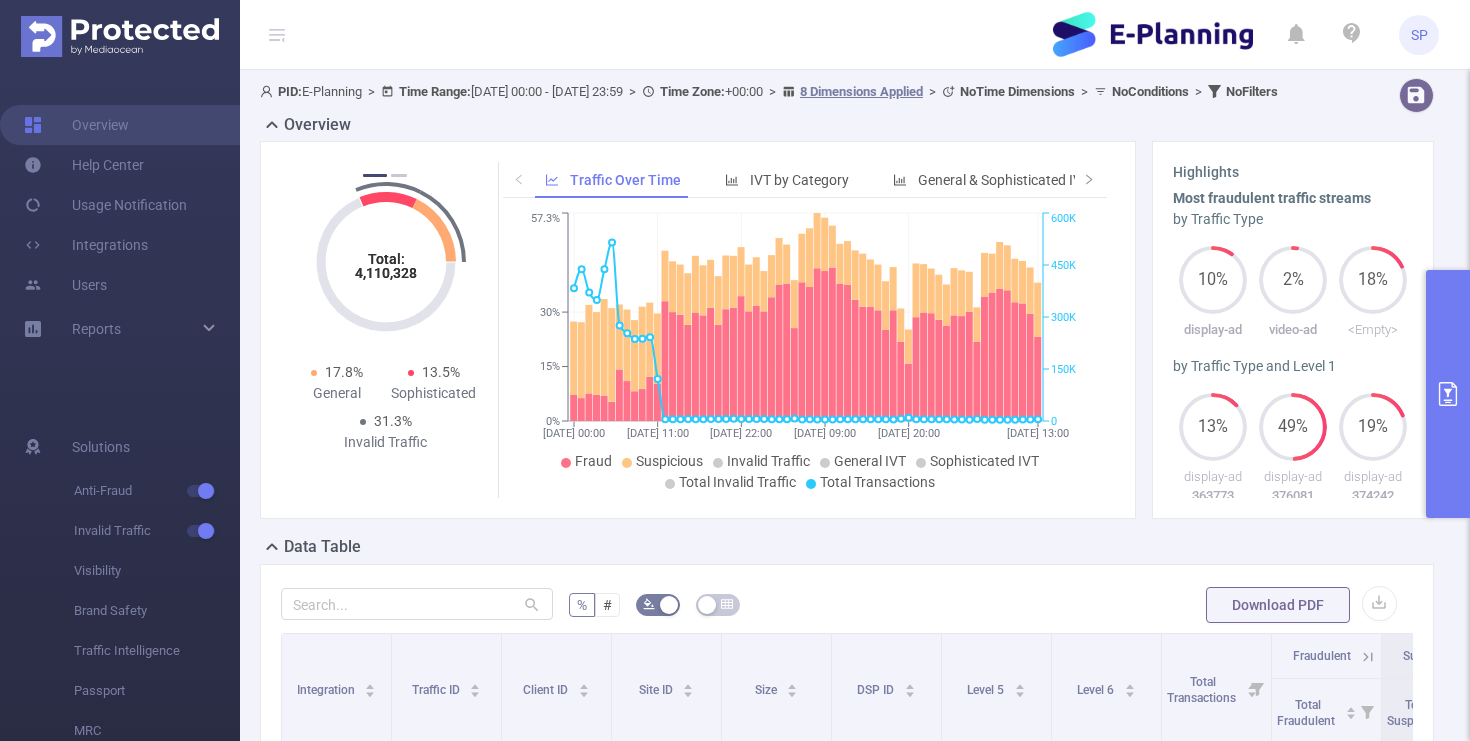 click on "SP" at bounding box center [735, 35] 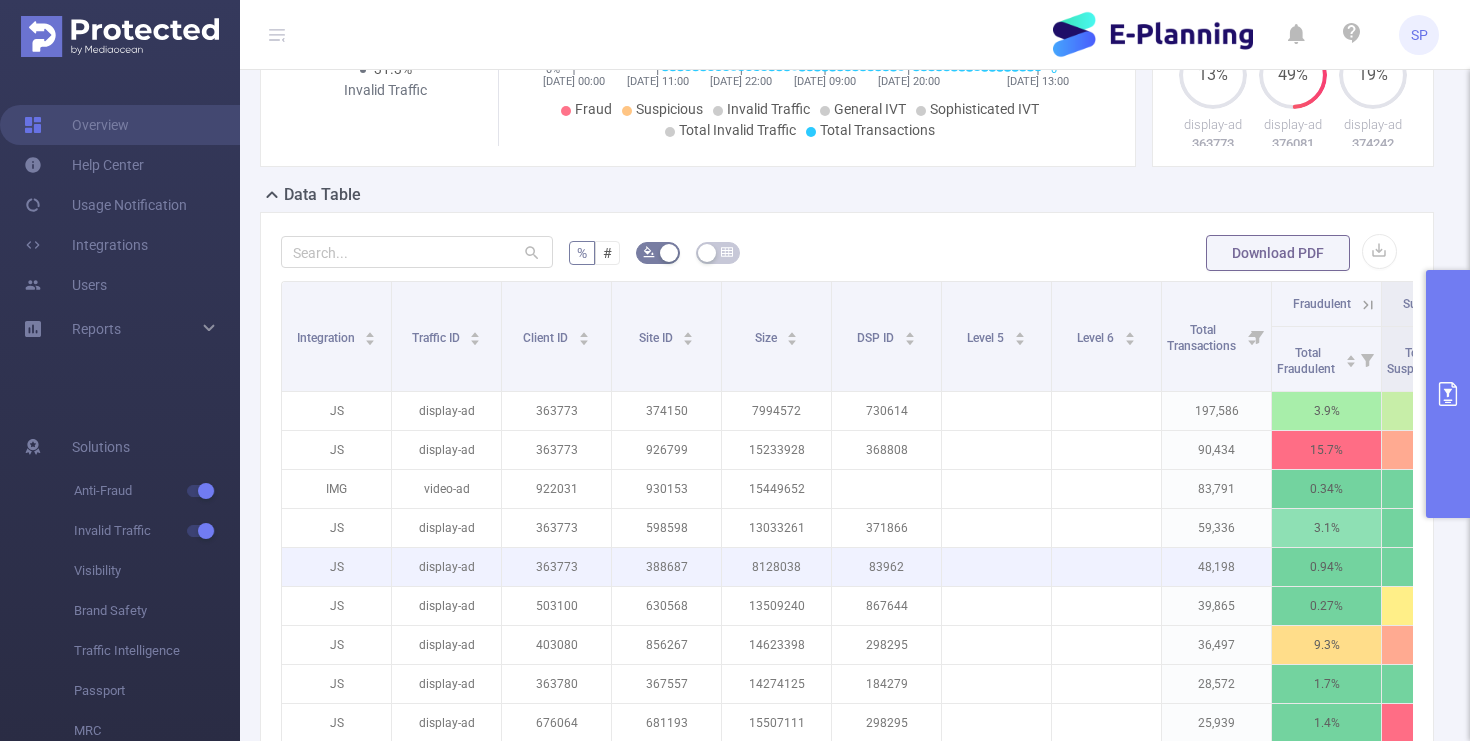 scroll, scrollTop: 375, scrollLeft: 0, axis: vertical 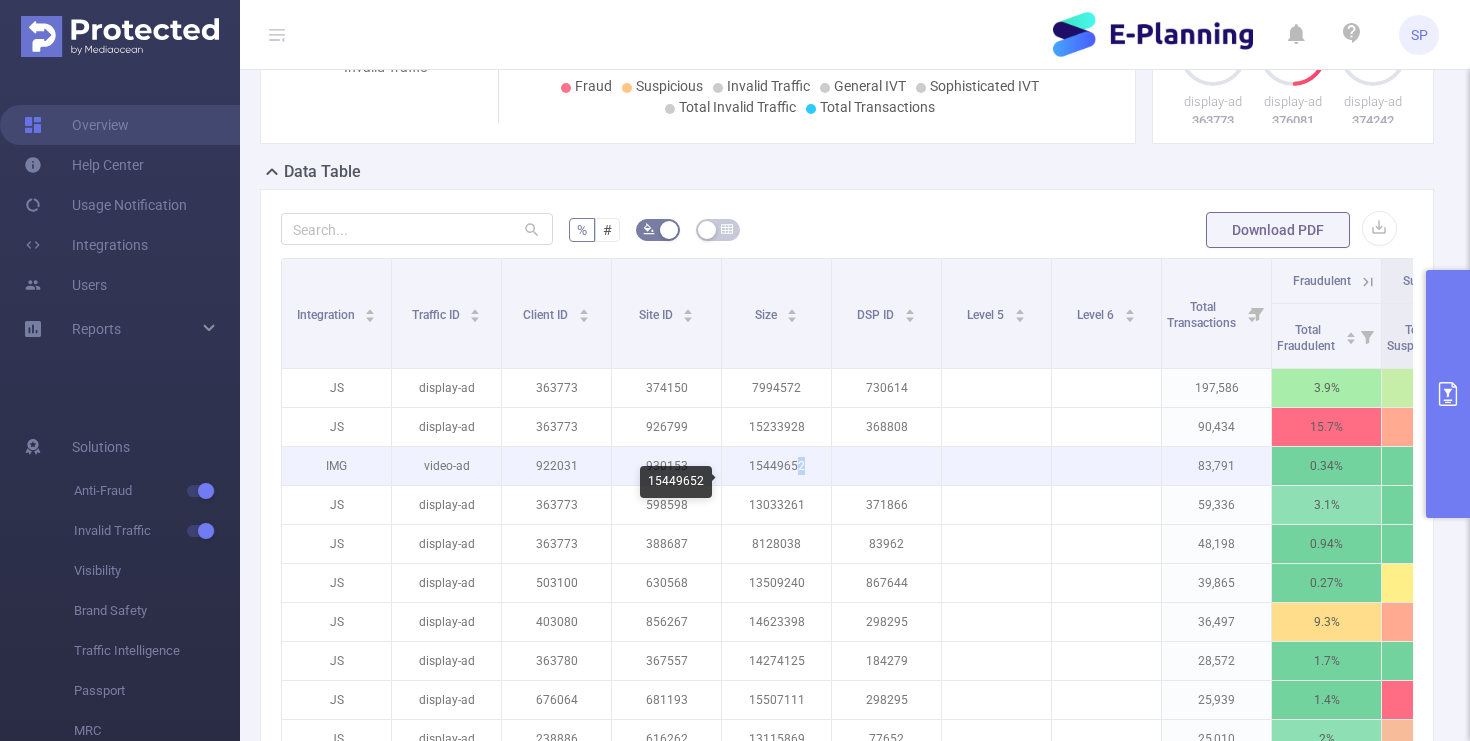 click on "15449652" at bounding box center [776, 466] 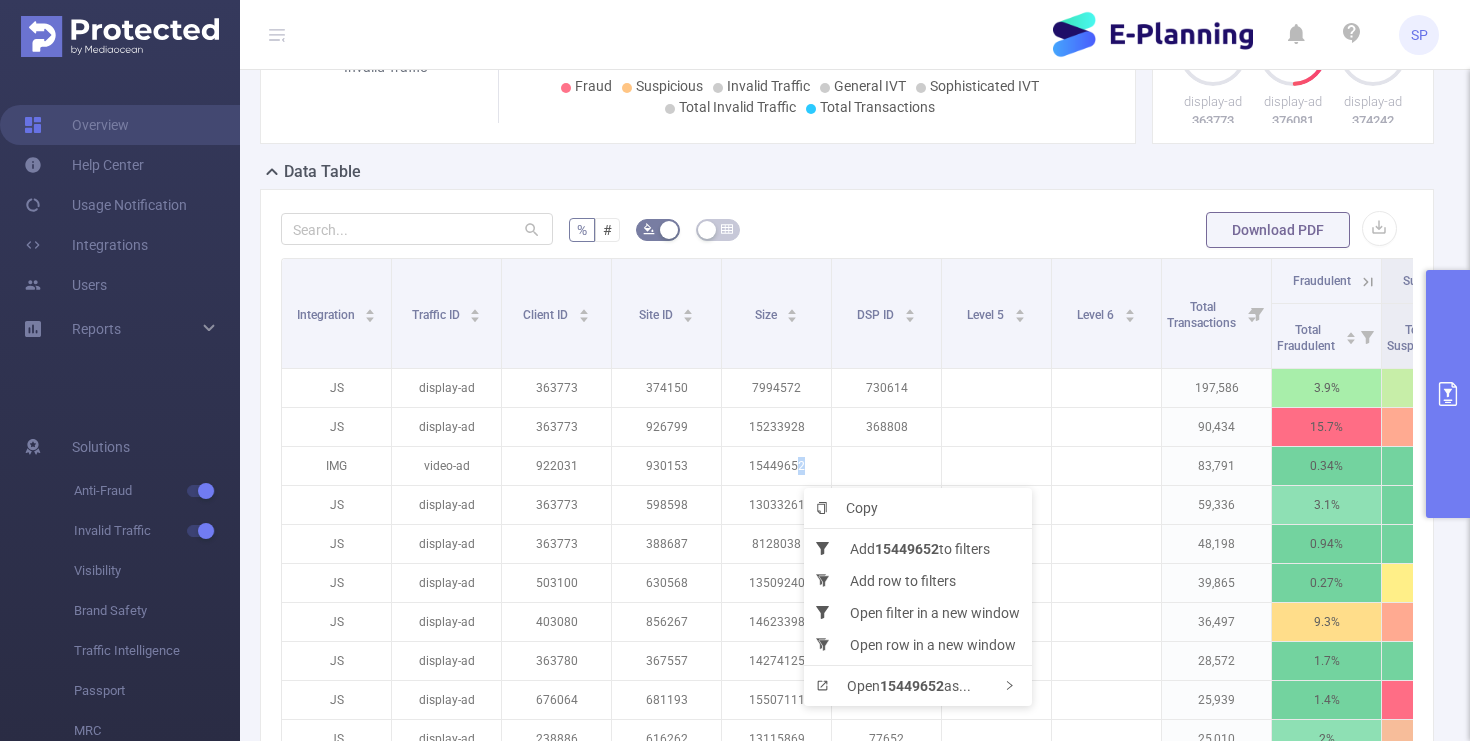 click on "Copy   Add  15449652  to filters   Add row to filters   Open filter in a new window   Open row in a new window Open  15449652  as..." at bounding box center (918, 597) 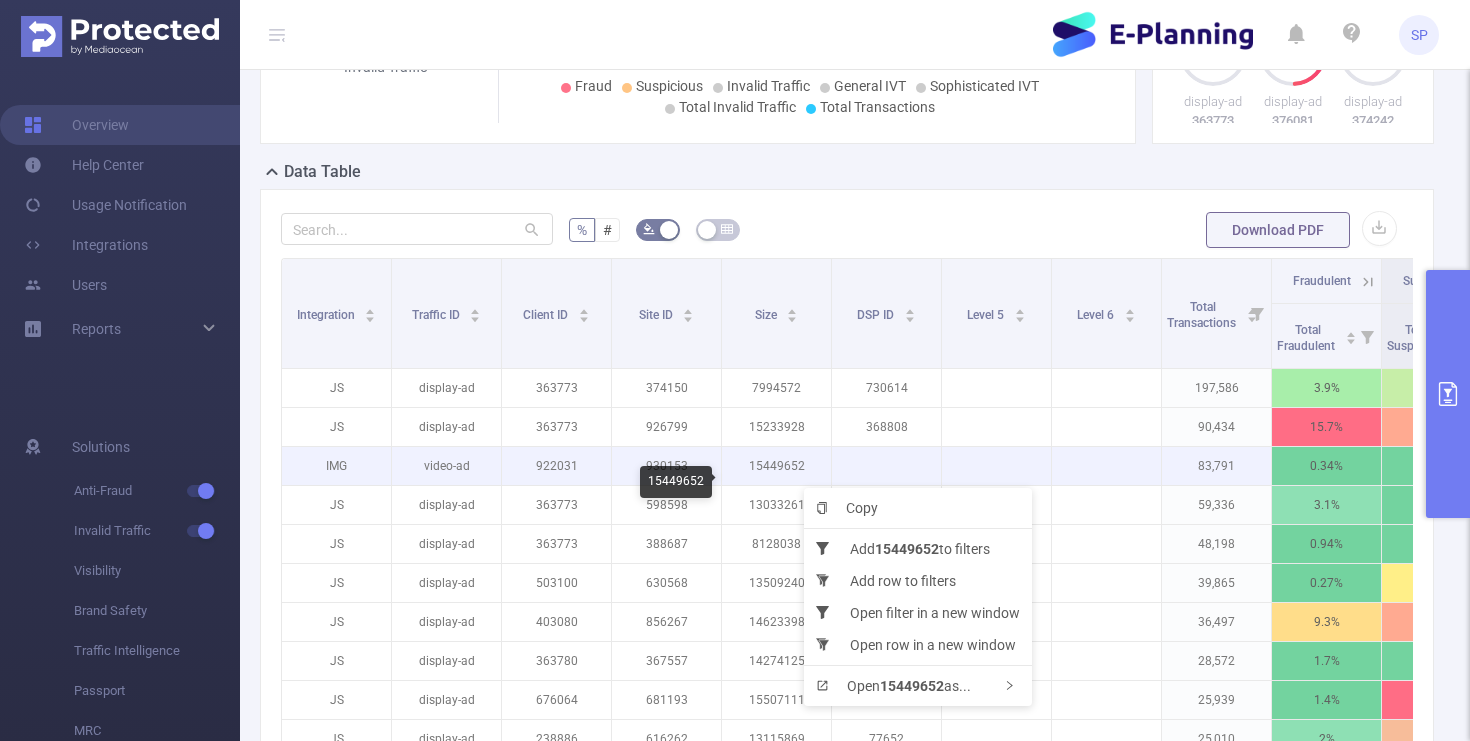 click on "15449652" at bounding box center [776, 466] 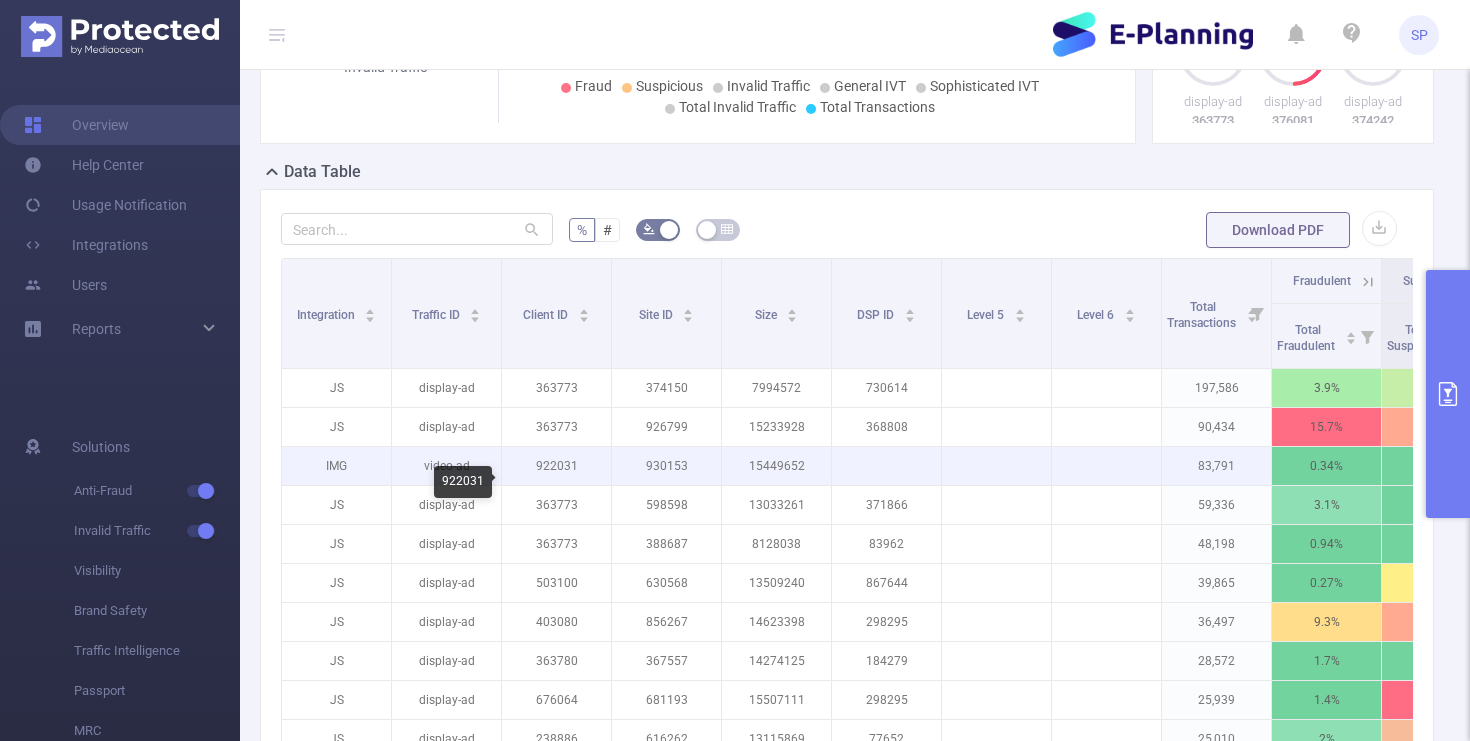 click on "922031" at bounding box center (556, 466) 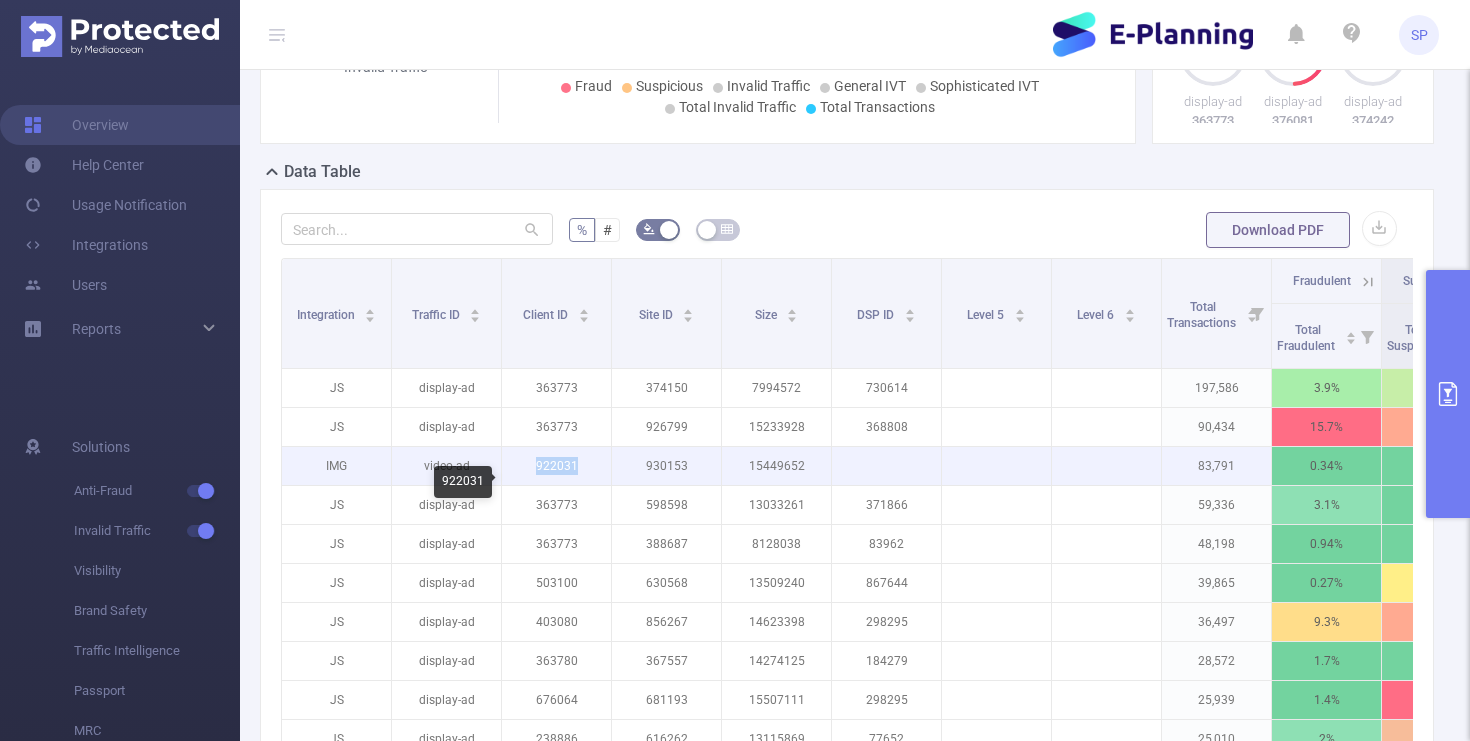 click on "922031" at bounding box center (556, 466) 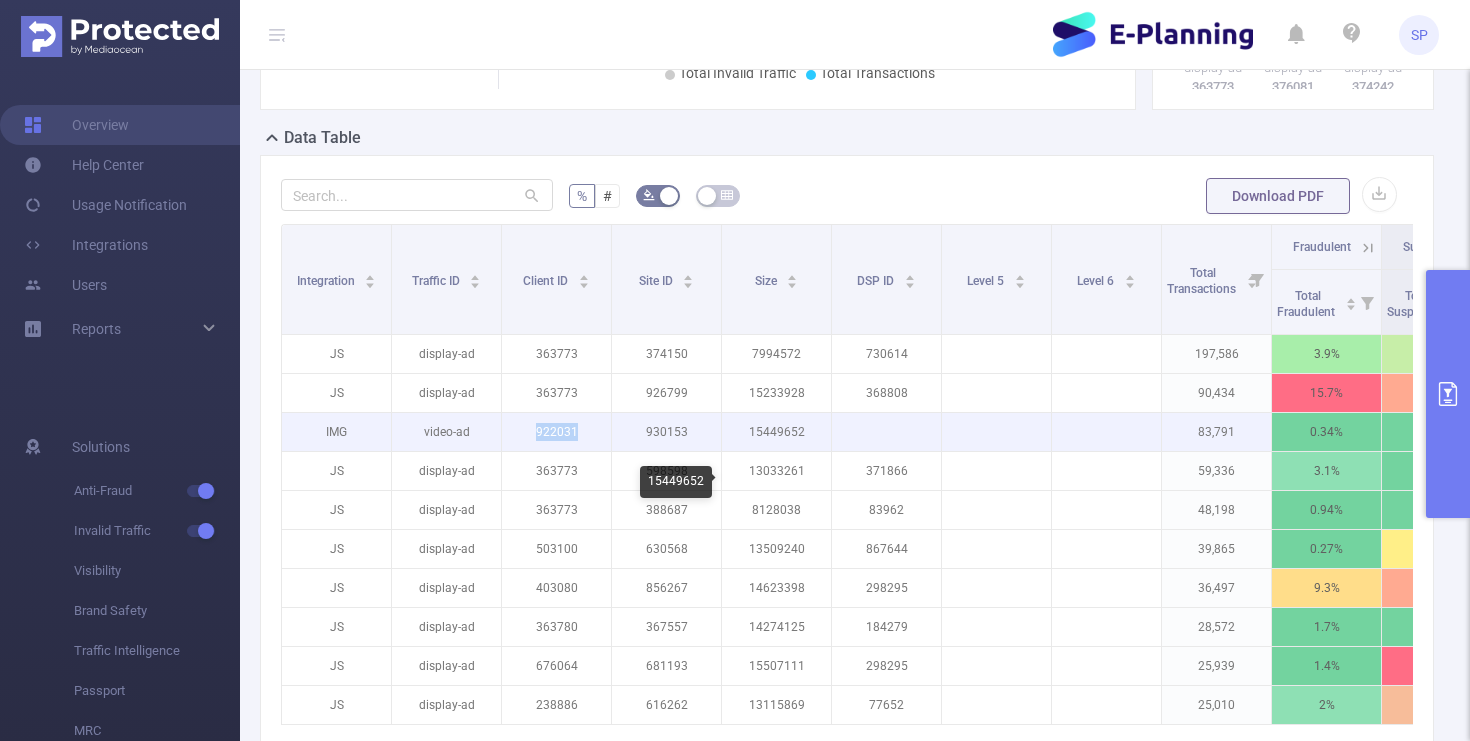 scroll, scrollTop: 470, scrollLeft: 0, axis: vertical 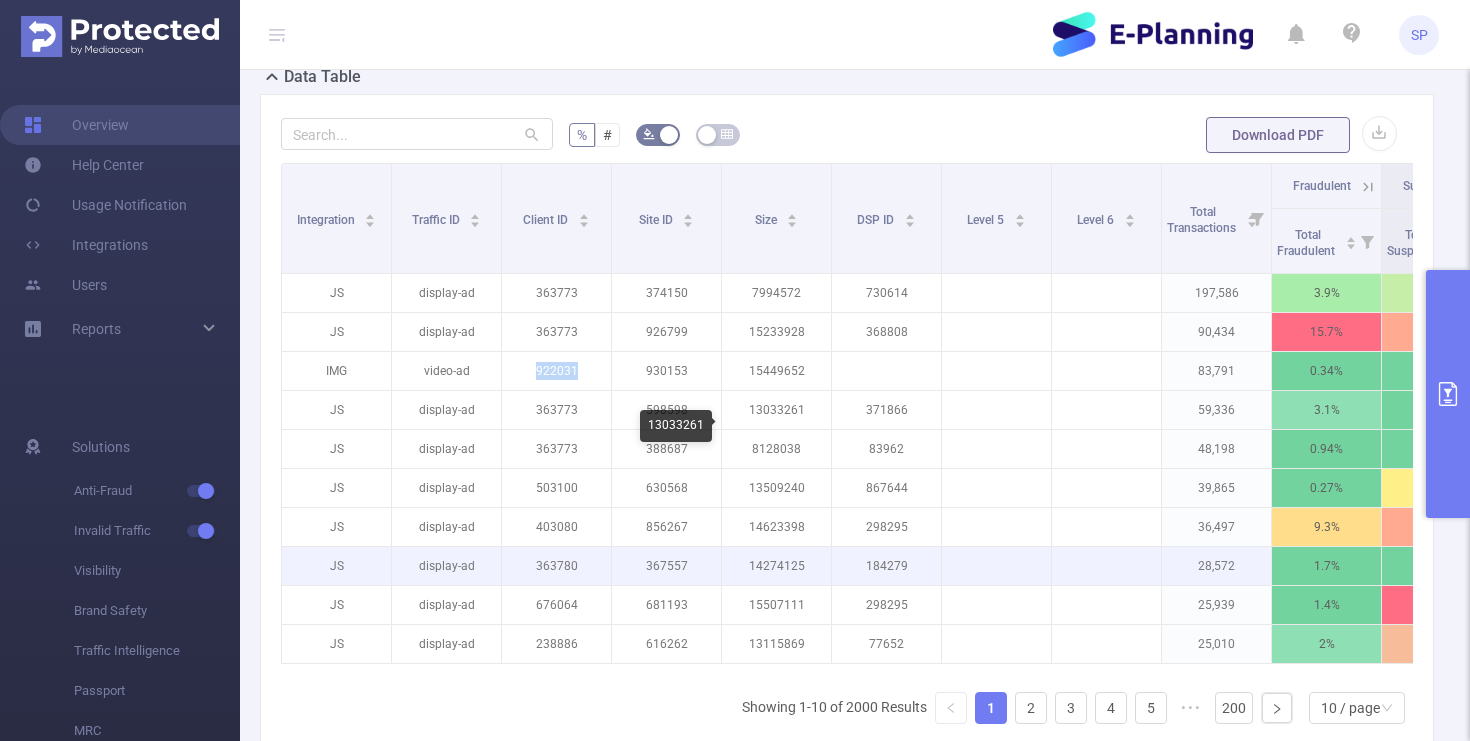 copy on "922031" 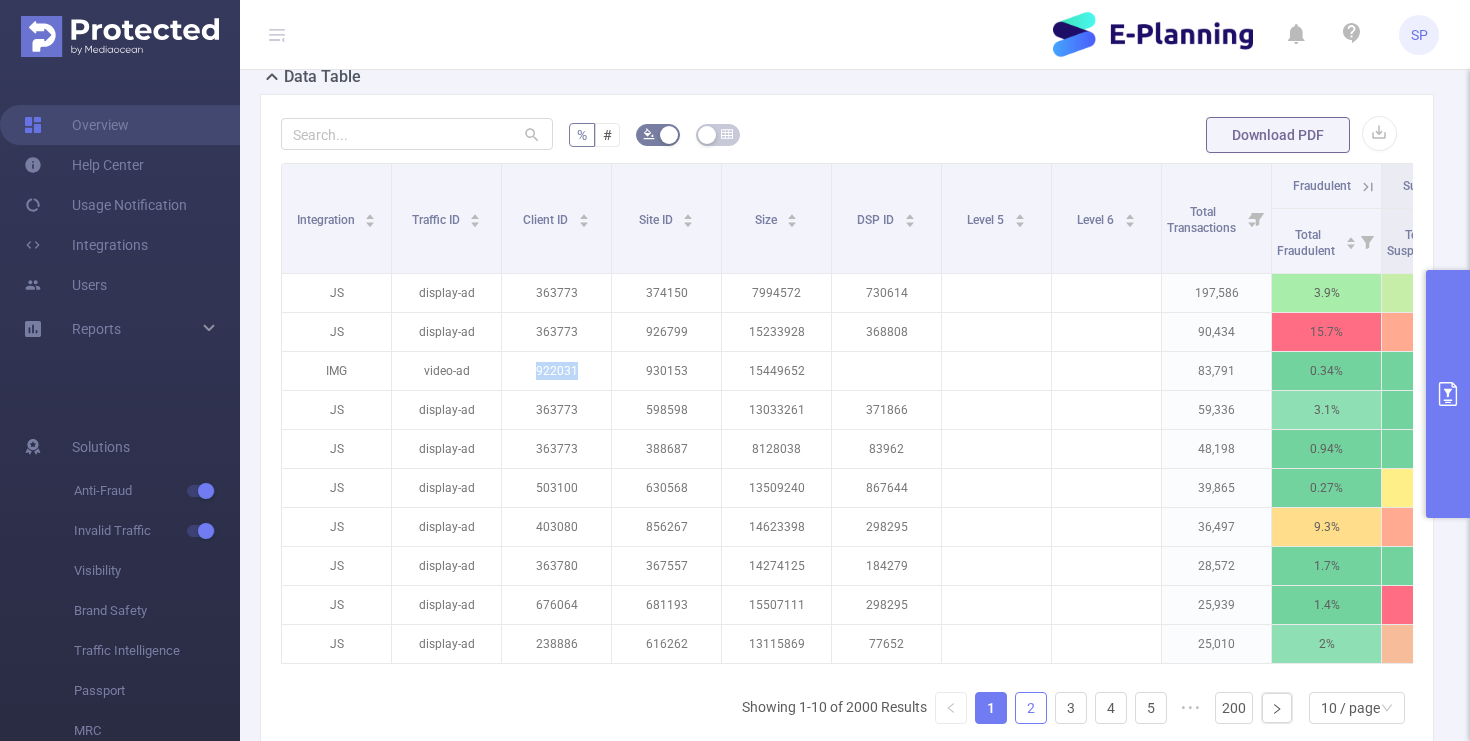 click on "2" at bounding box center (1031, 708) 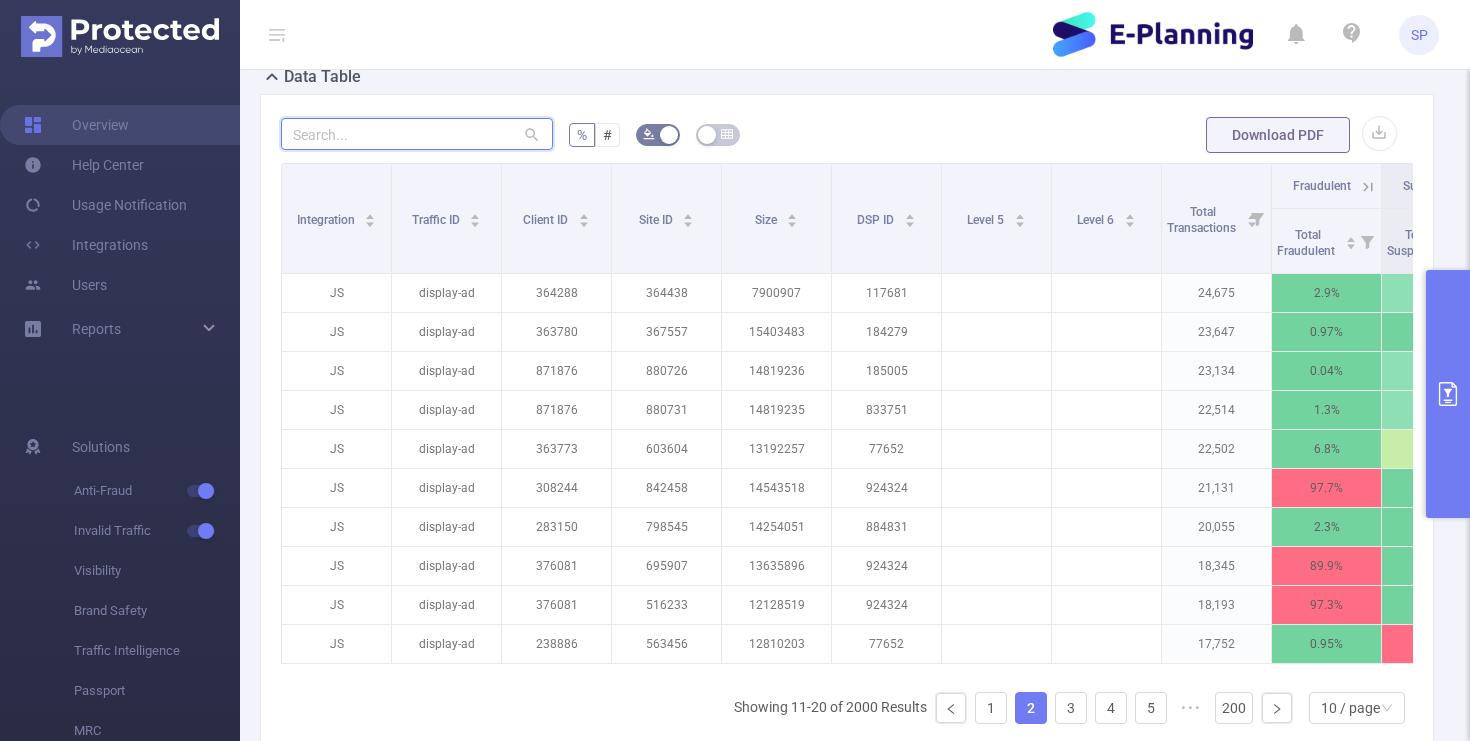 click at bounding box center [417, 134] 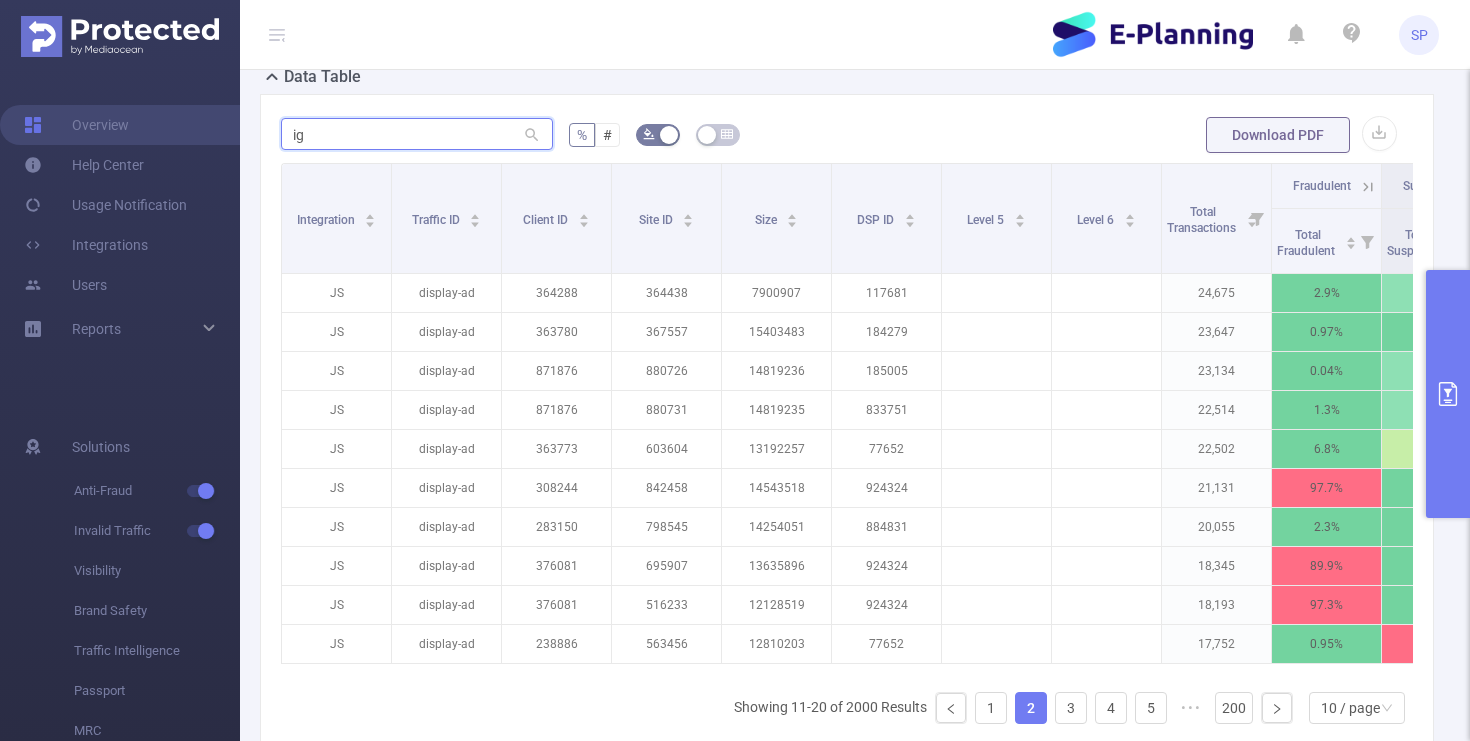 scroll, scrollTop: 406, scrollLeft: 0, axis: vertical 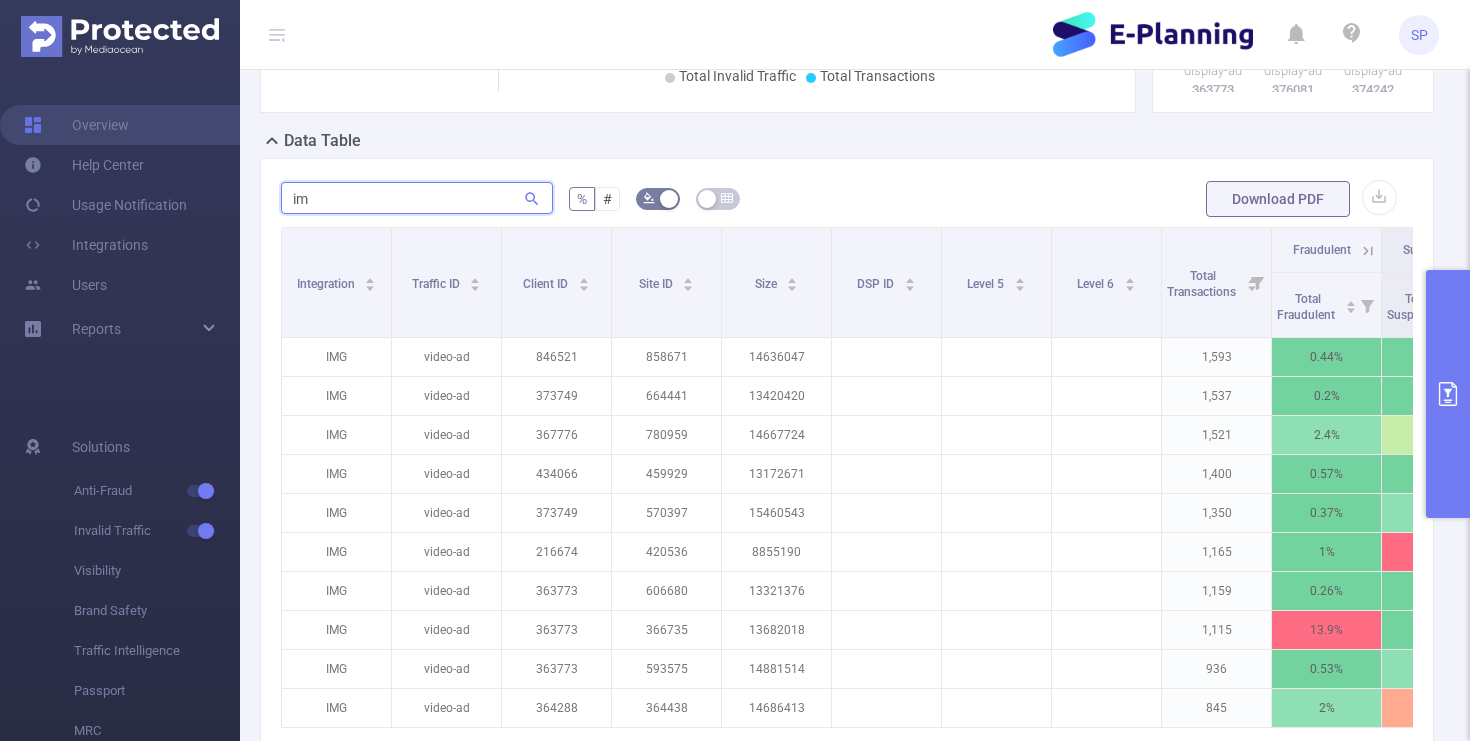 type on "img" 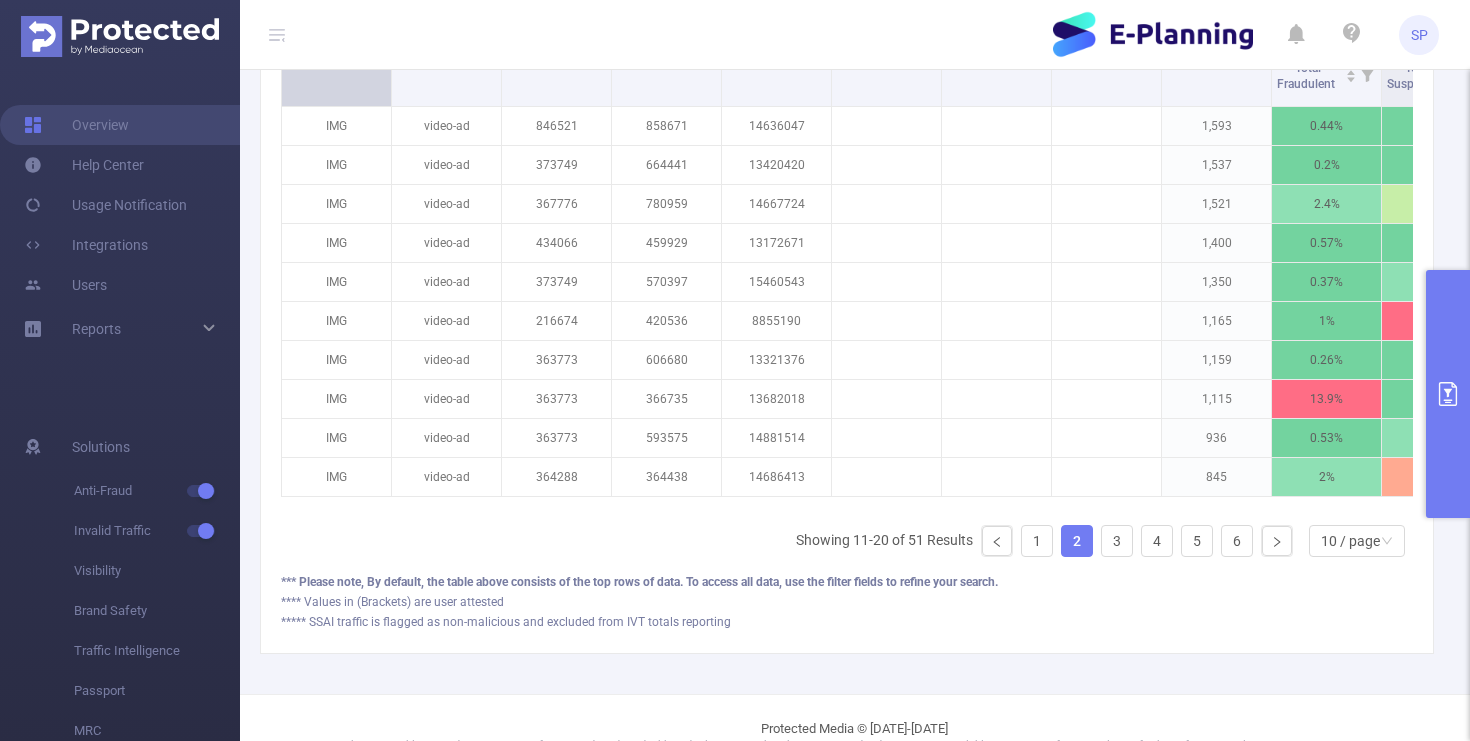 scroll, scrollTop: 468, scrollLeft: 0, axis: vertical 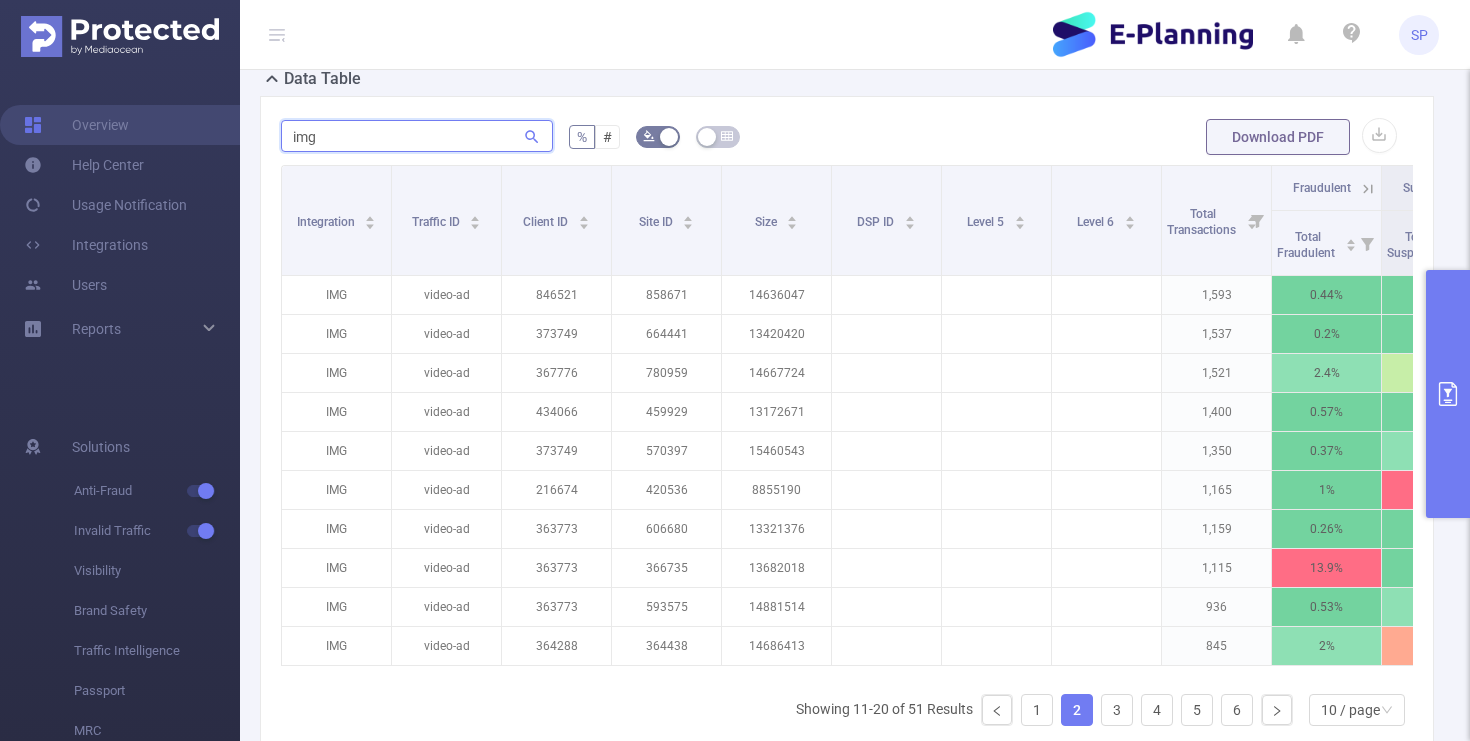 click on "img" at bounding box center (417, 136) 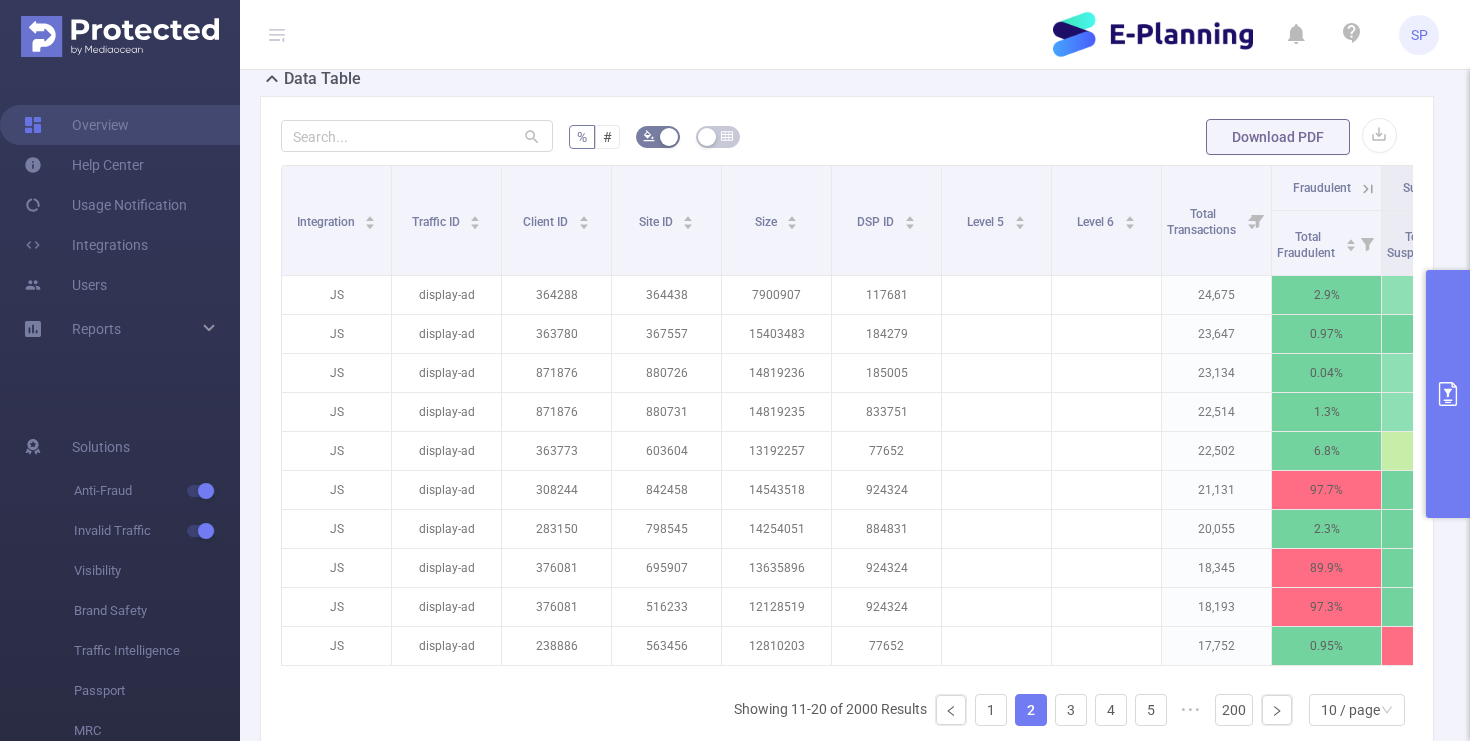 click on "Total: 4,110,328 Total: 4,110,328 9.6% Fraudulent 21.7% Suspicious 31.3% Invalid Traffic Total: 4,110,328 Total: 4,110,328 17.8% General 13.5% Sophisticated 31.3% Invalid Traffic Total: 4,110,328 Total: 4,110,328 9.6% Fraudulent 21.7% Suspicious 31.3% Invalid Traffic Total: 4,110,328 Total: 4,110,328 17.8% General 13.5% Sophisticated 31.3% Invalid Traffic Total: 4,110,328 Total: 4,110,328 9.6% Fraudulent 21.7% Suspicious 31.3% Invalid Traffic 1 2       Traffic Over Time           IVT by Category           General & Sophisticated IVT by Category     12/07 00:00 12/07 11:00 12/07 22:00 13/07 09:00 13/07 20:00 14/07 13:00 0% 15% 30% 57.3% 0 150K 300K 450K 600K Fraud Suspicious Invalid Traffic General IVT Sophisticated IVT Total Invalid Traffic Total Transactions 13/07/2025 18:00   Highlights   Most fraudulent traffic streams by Traffic Type 10% display-ad 2% video-ad 18% <Empty> by Traffic Type and Level 1 13% display-ad 363773 49% display-ad 376081 19% display-ad 374242" at bounding box center [847, -130] 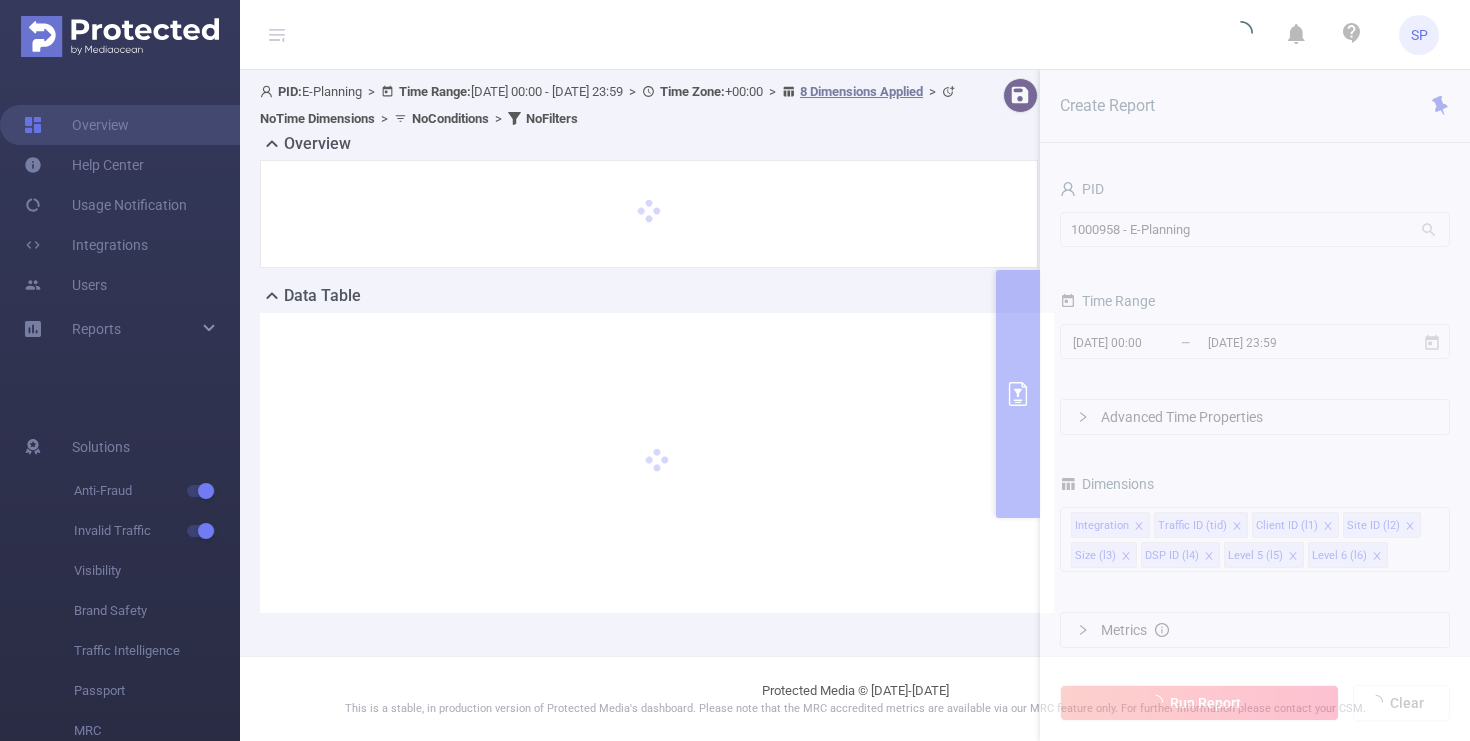 scroll, scrollTop: 0, scrollLeft: 0, axis: both 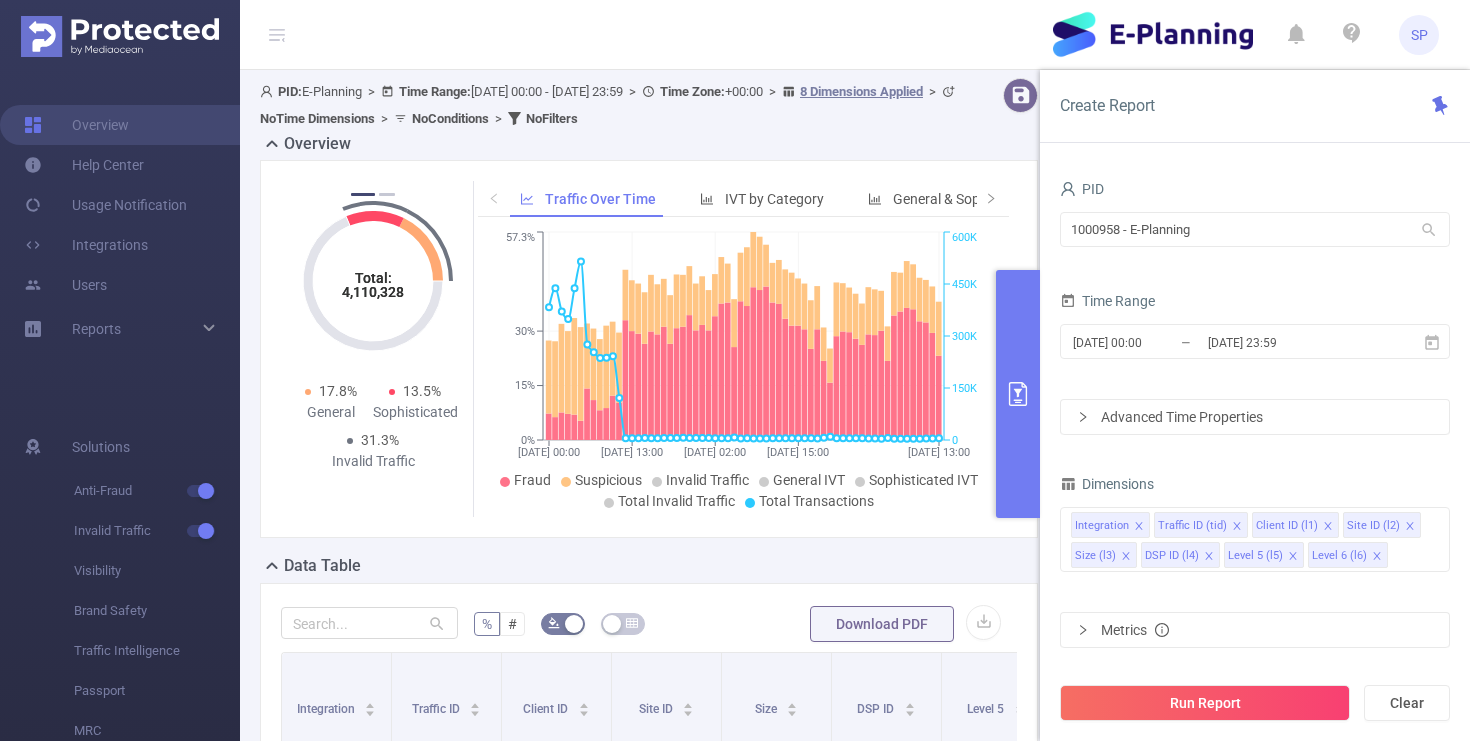 click on "SP" at bounding box center (735, 35) 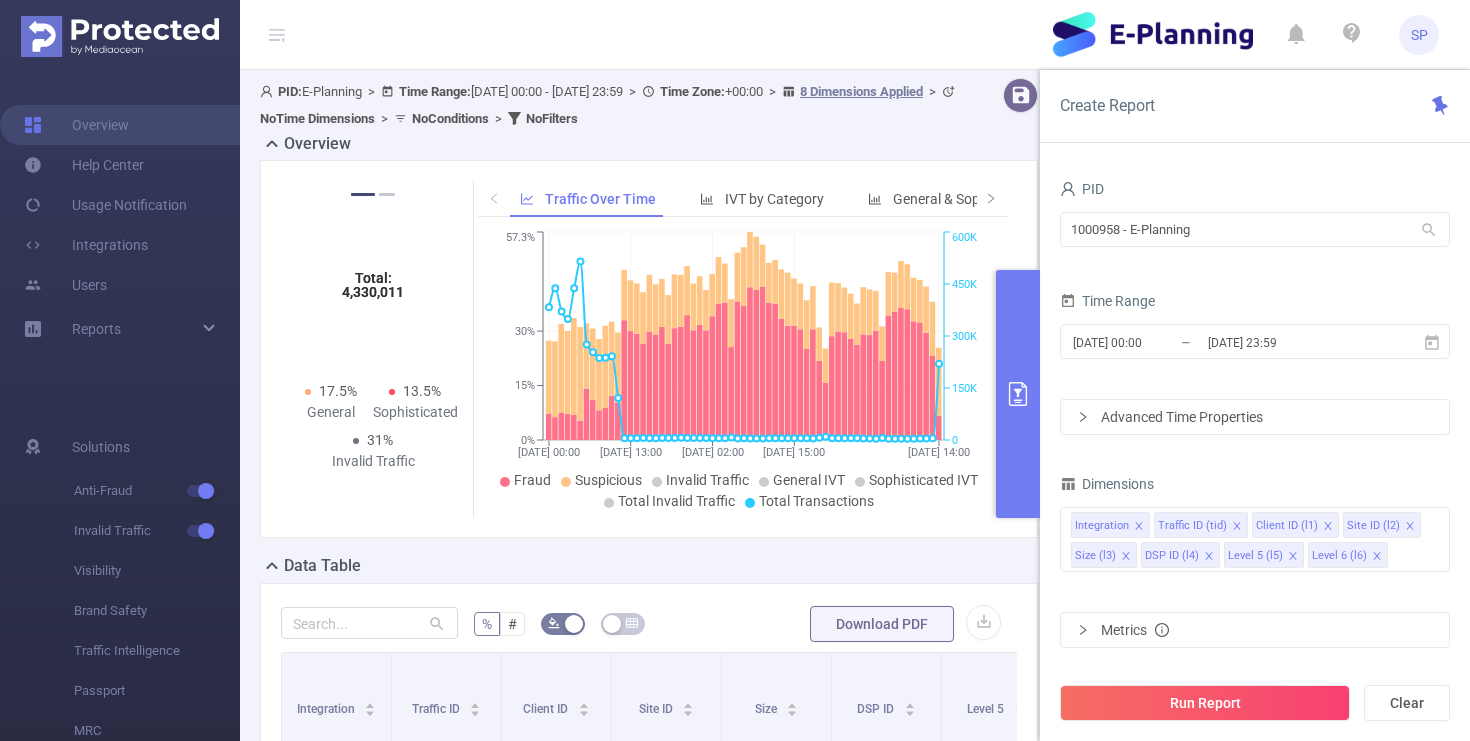 scroll, scrollTop: 0, scrollLeft: 0, axis: both 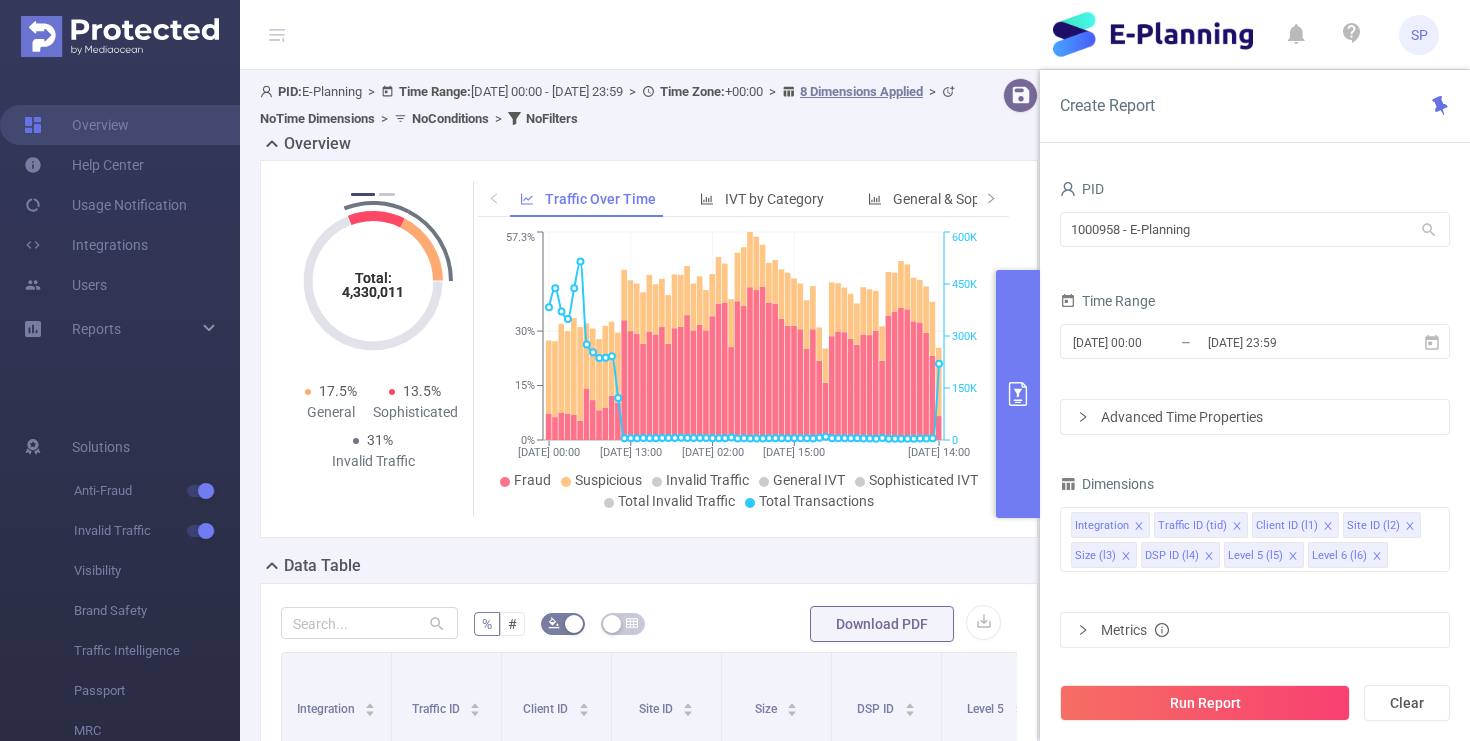 click on "SP" at bounding box center [735, 35] 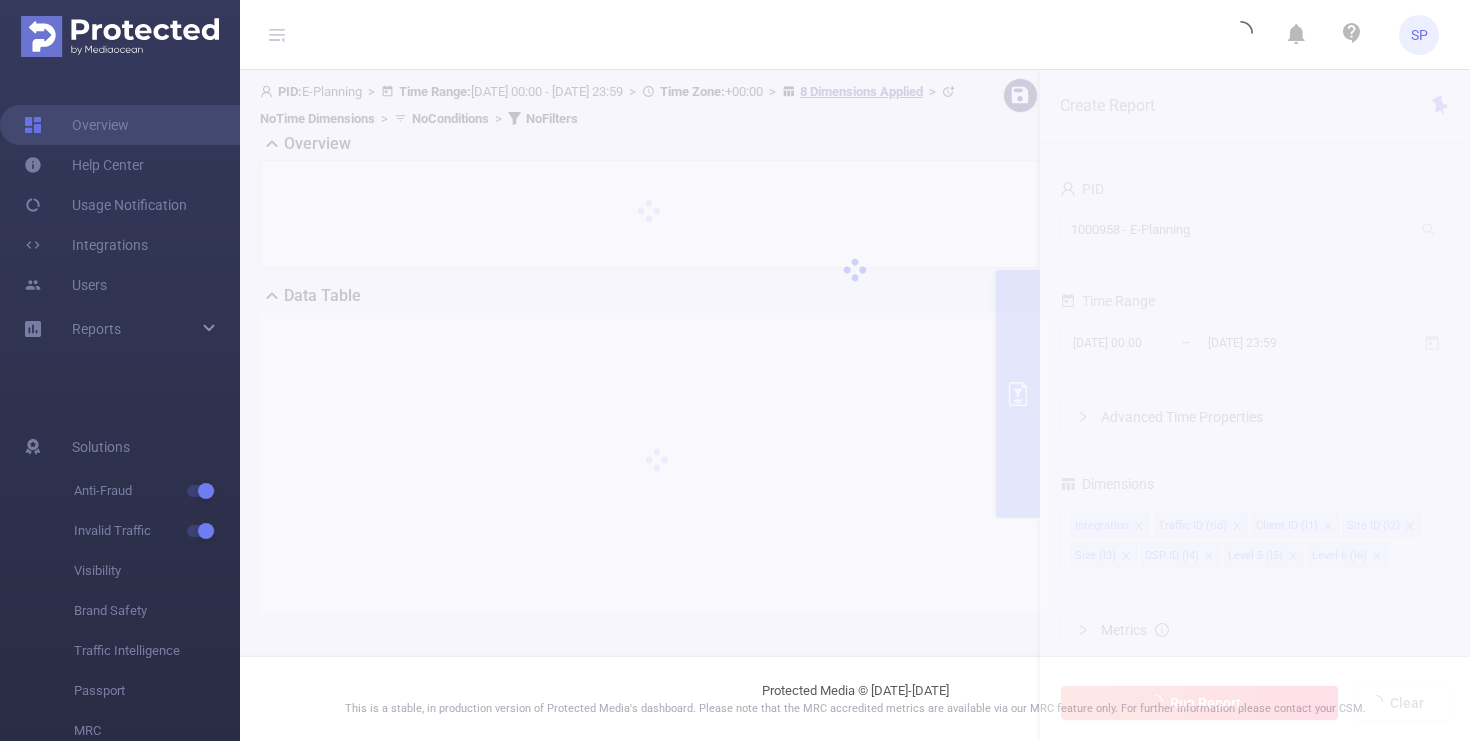 scroll, scrollTop: 0, scrollLeft: 0, axis: both 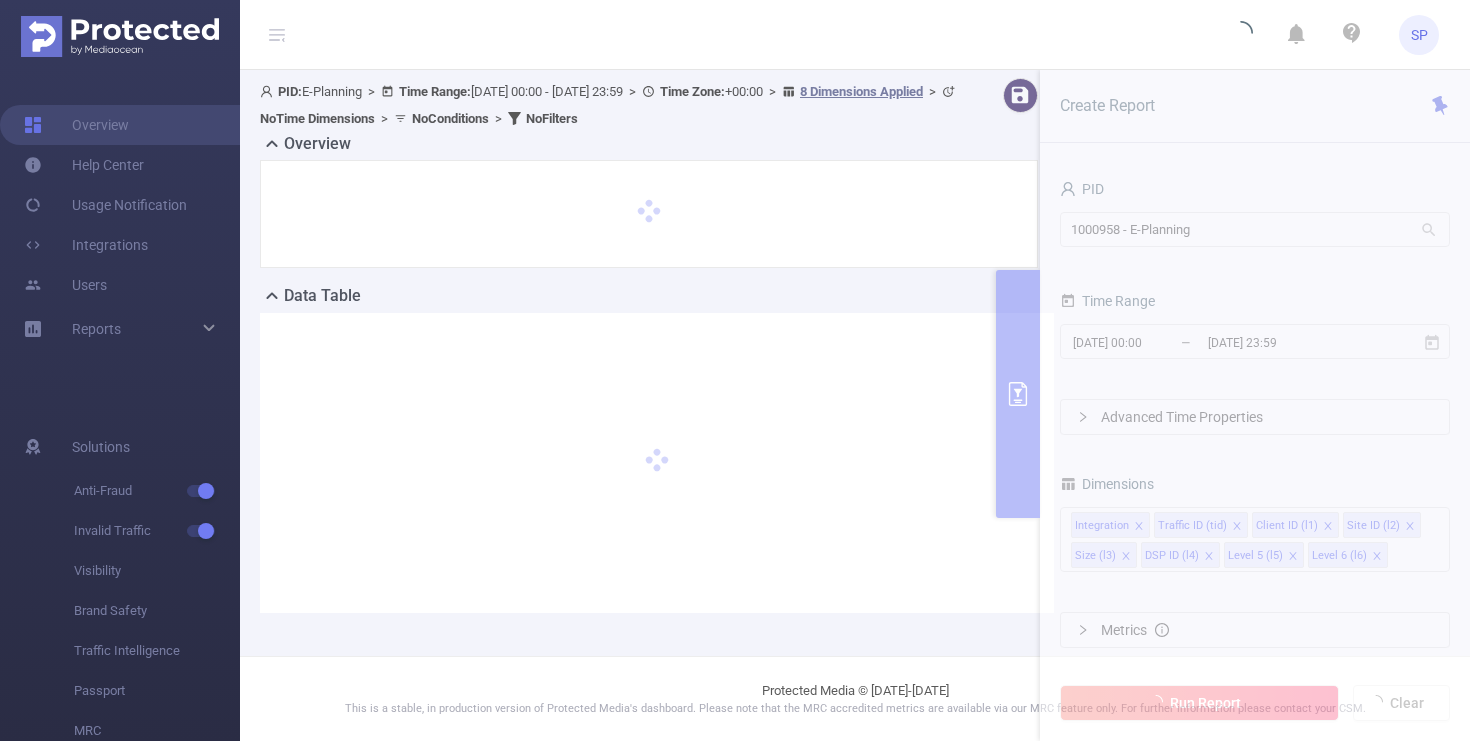 click on "SP" at bounding box center (735, 35) 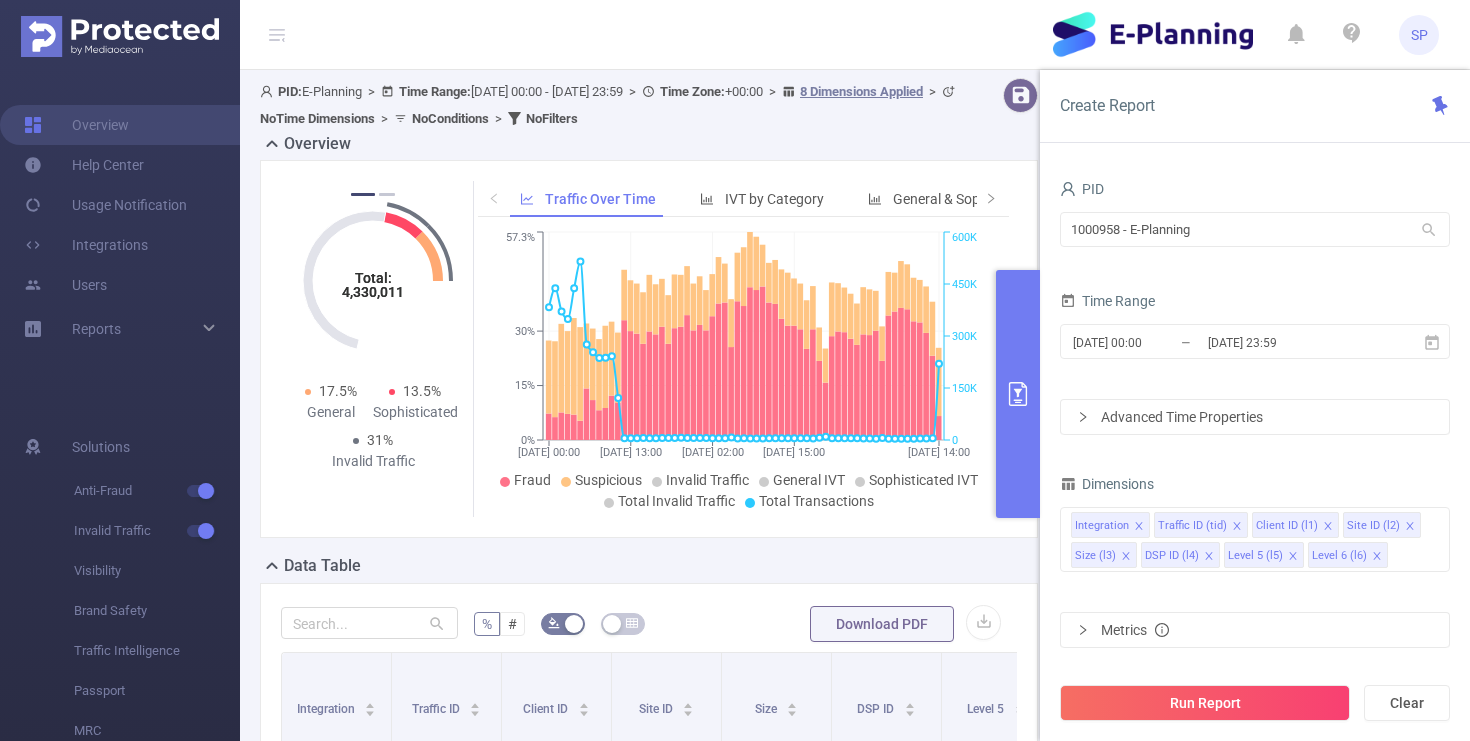 click at bounding box center [1018, 394] 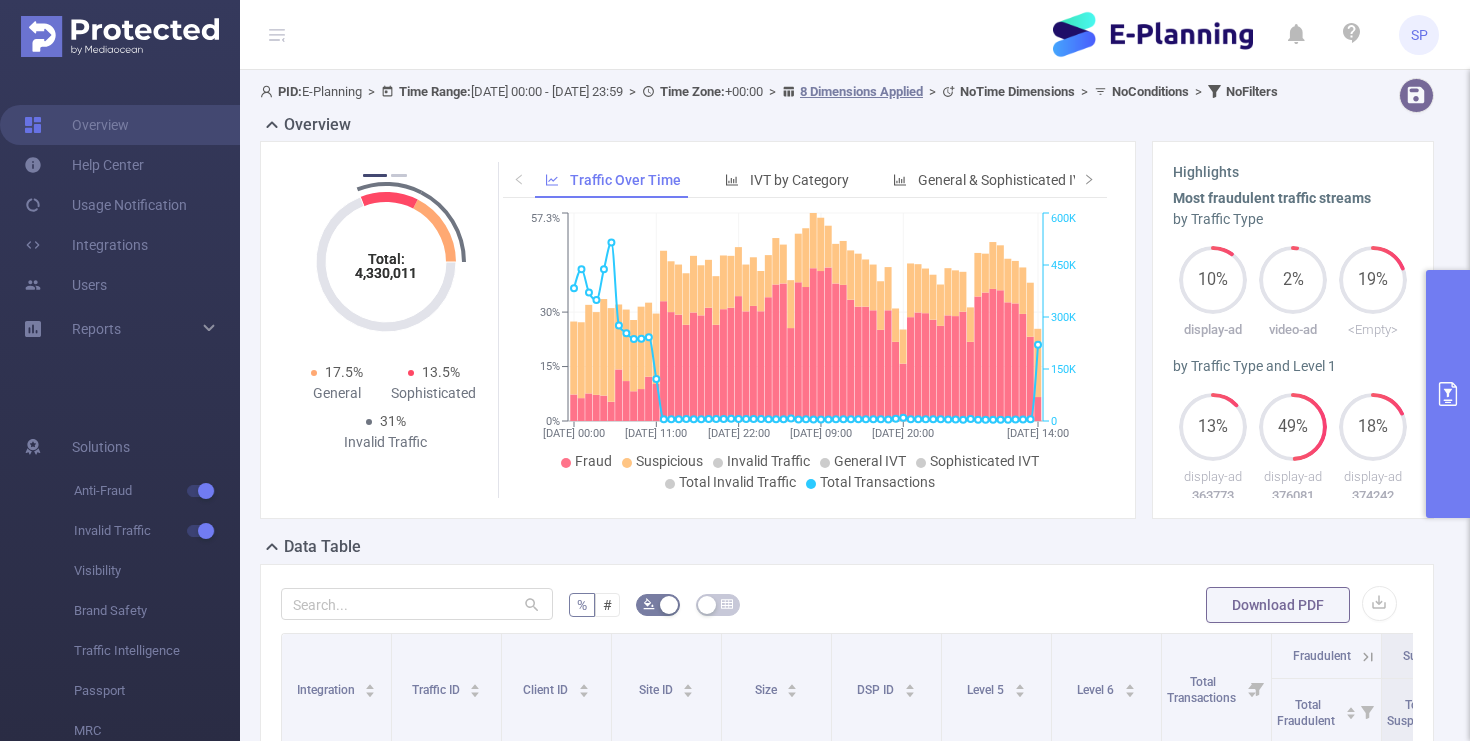 type 